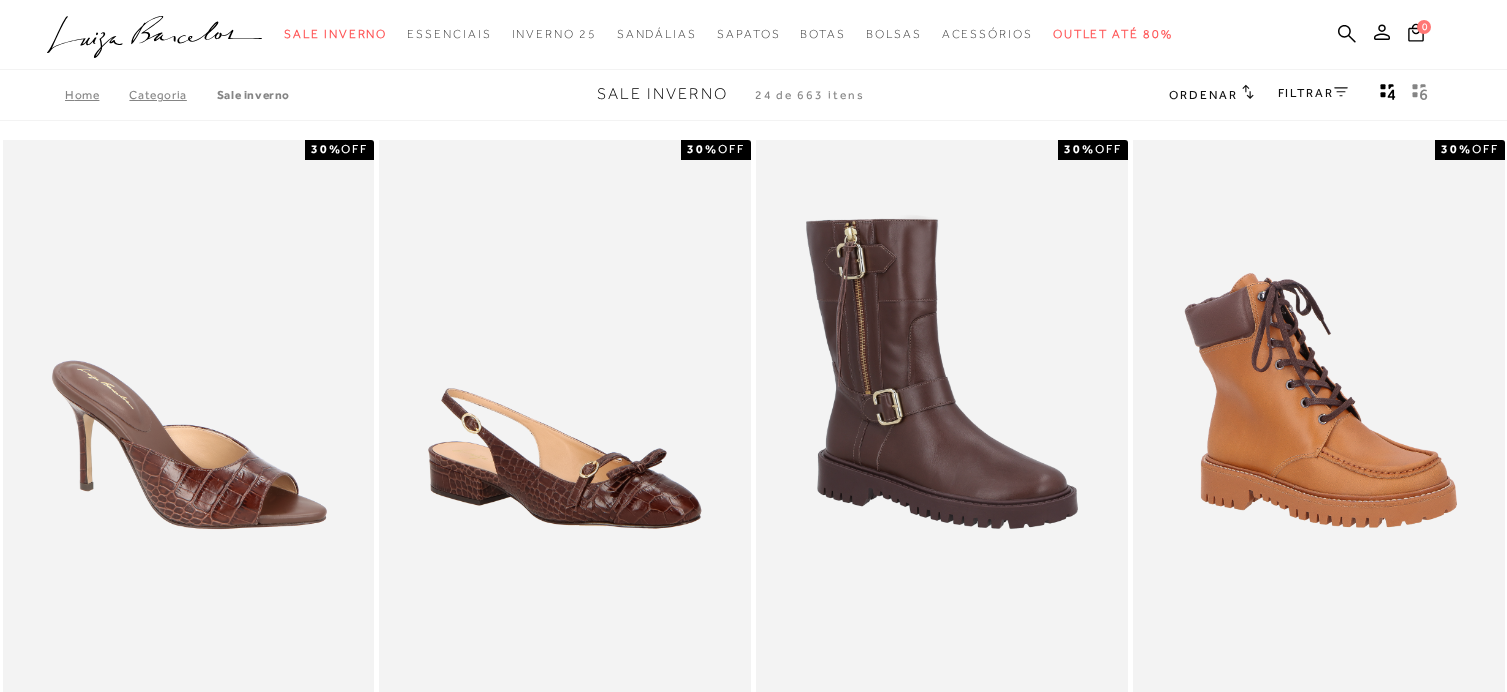scroll, scrollTop: 0, scrollLeft: 0, axis: both 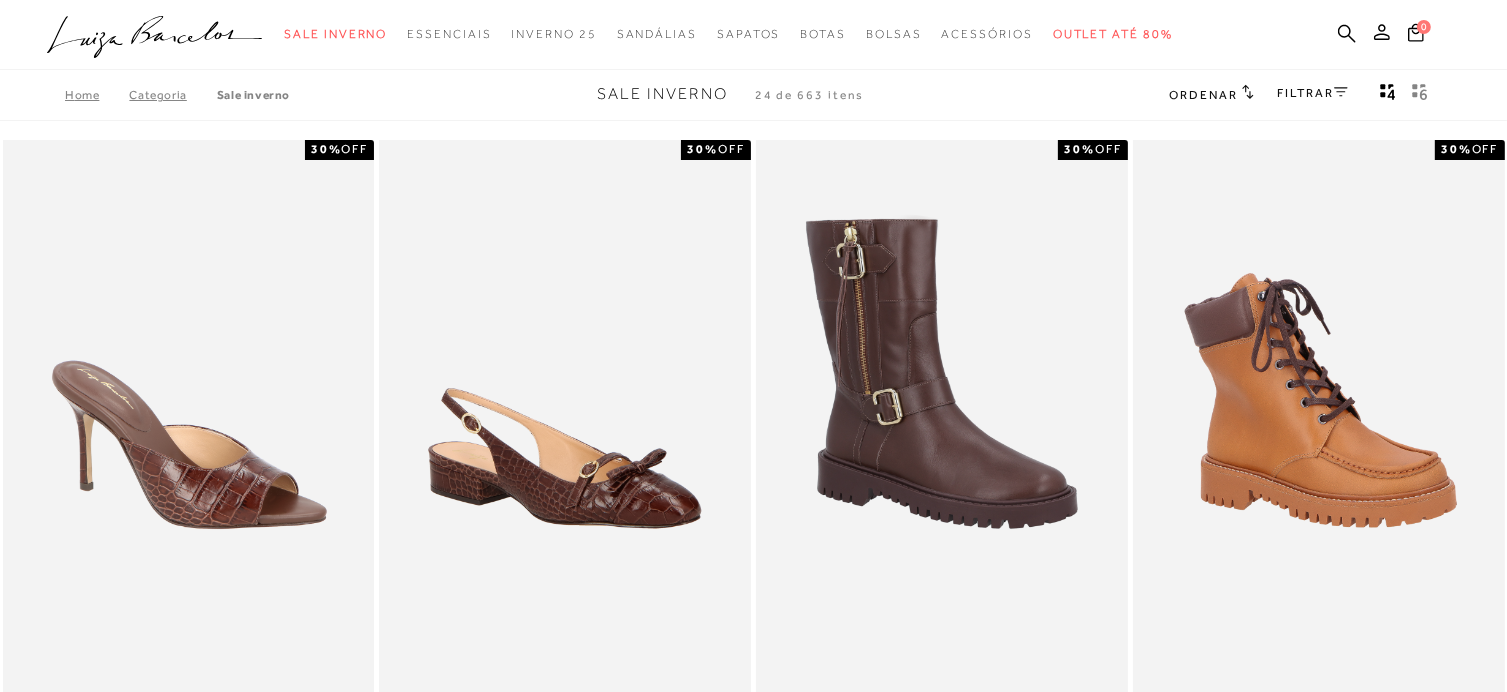 click on "FILTRAR" at bounding box center [1313, 93] 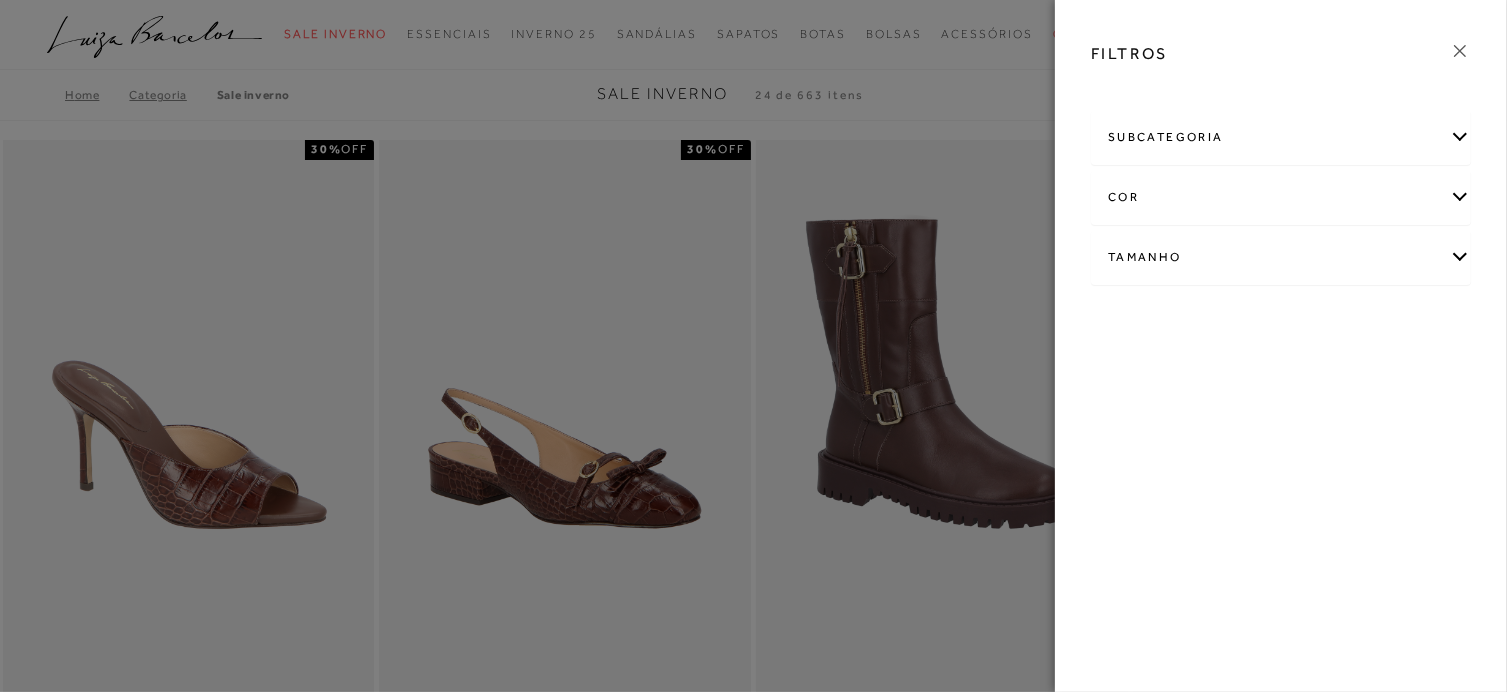 click on "cor" at bounding box center (1281, 197) 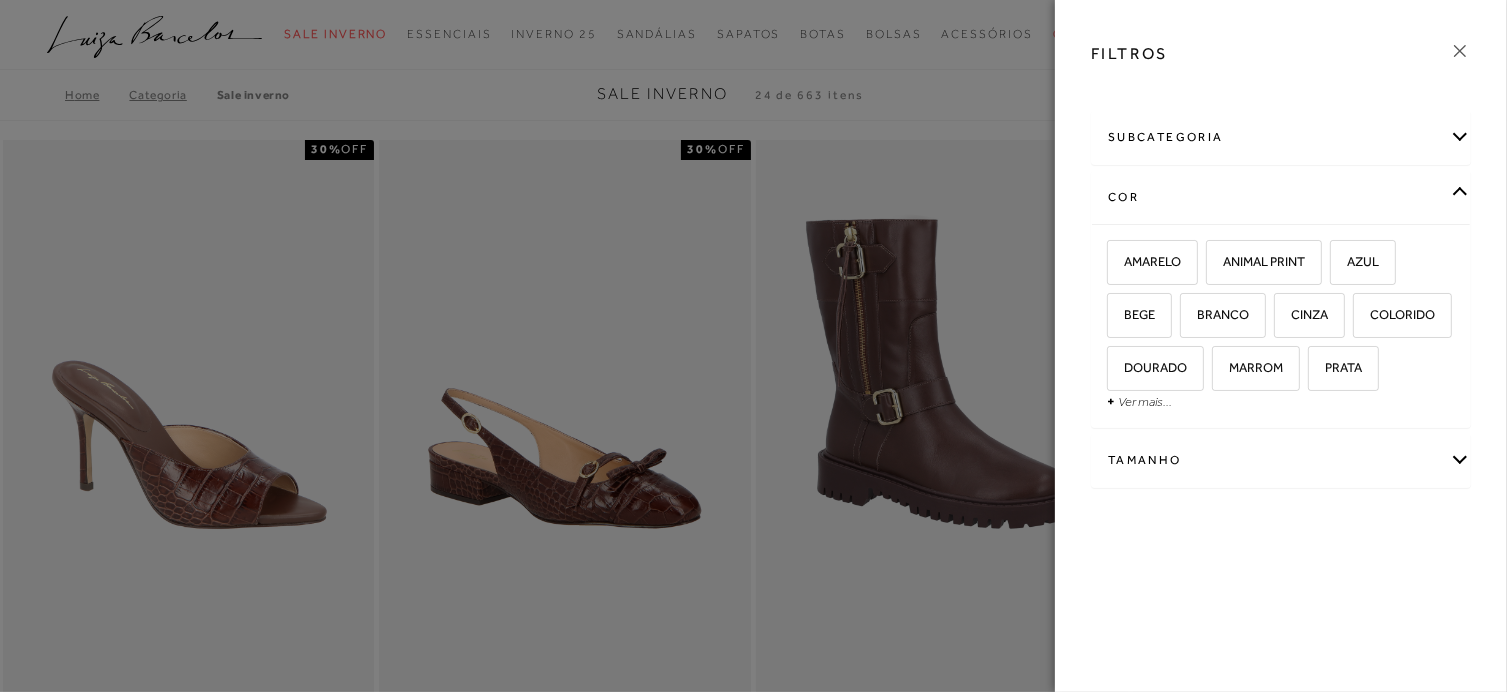 click on "cor" at bounding box center (1281, 197) 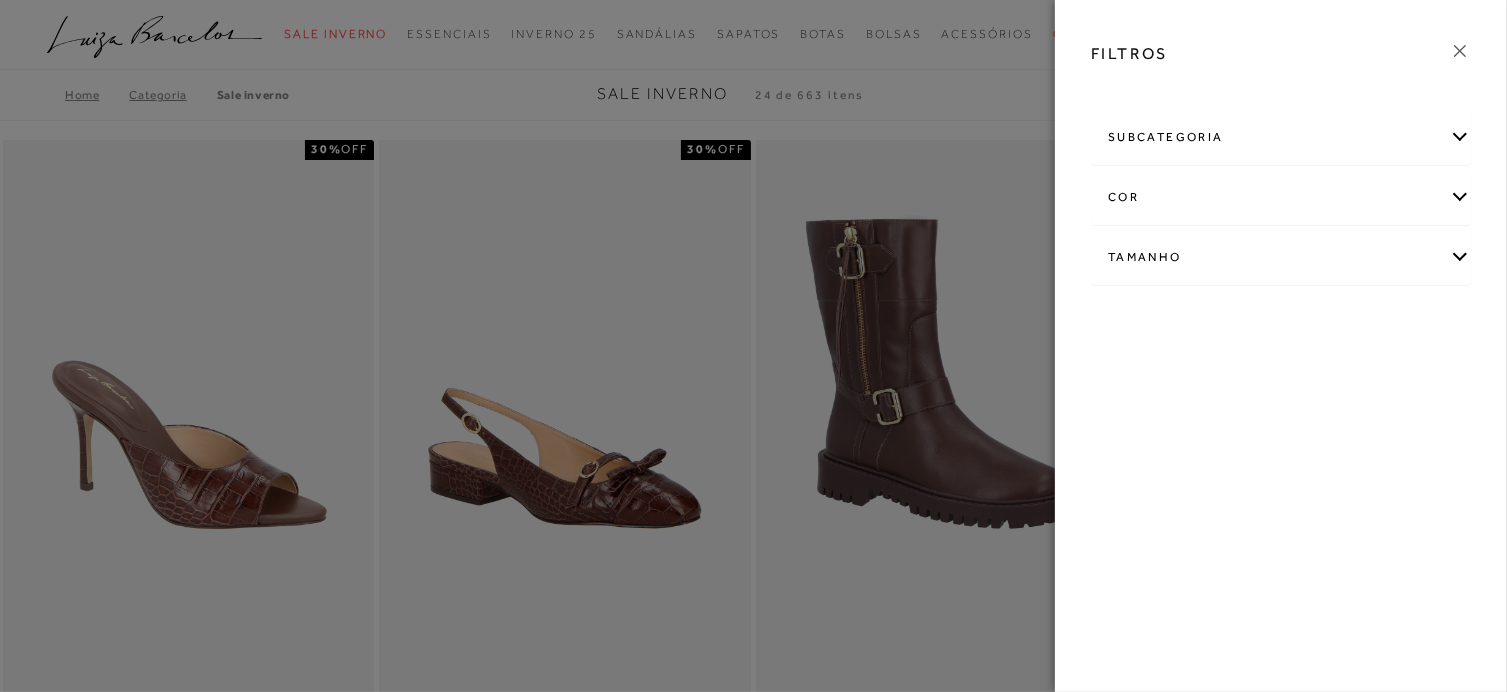 click on "Tamanho" at bounding box center [1281, 257] 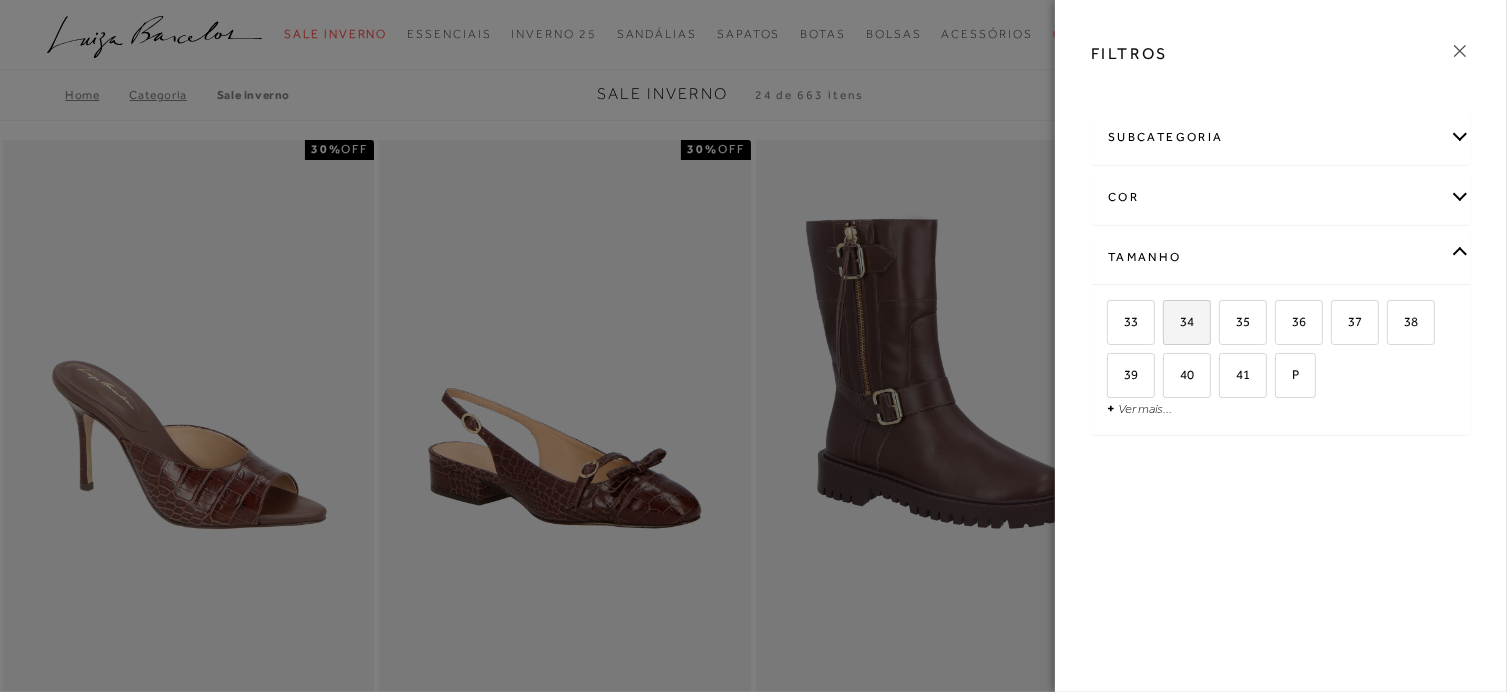 click on "34" at bounding box center (1179, 321) 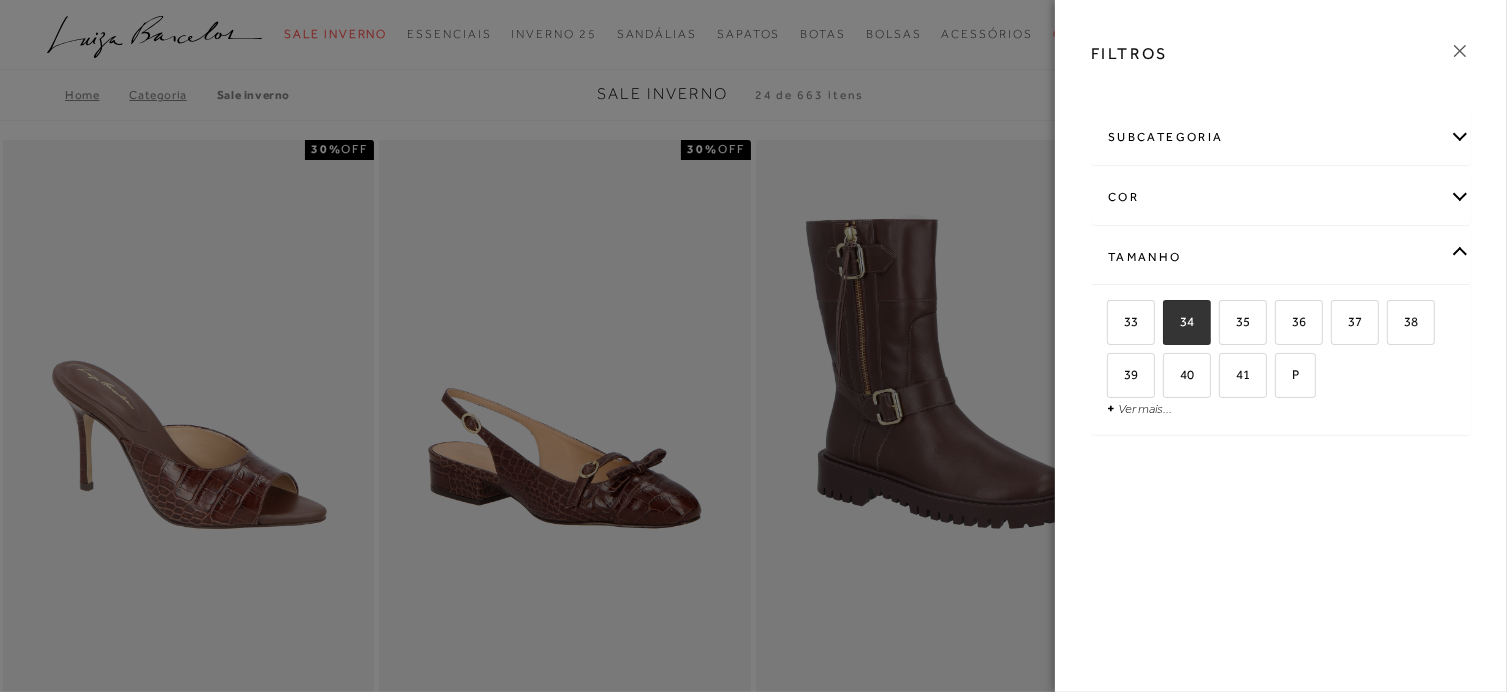 checkbox on "true" 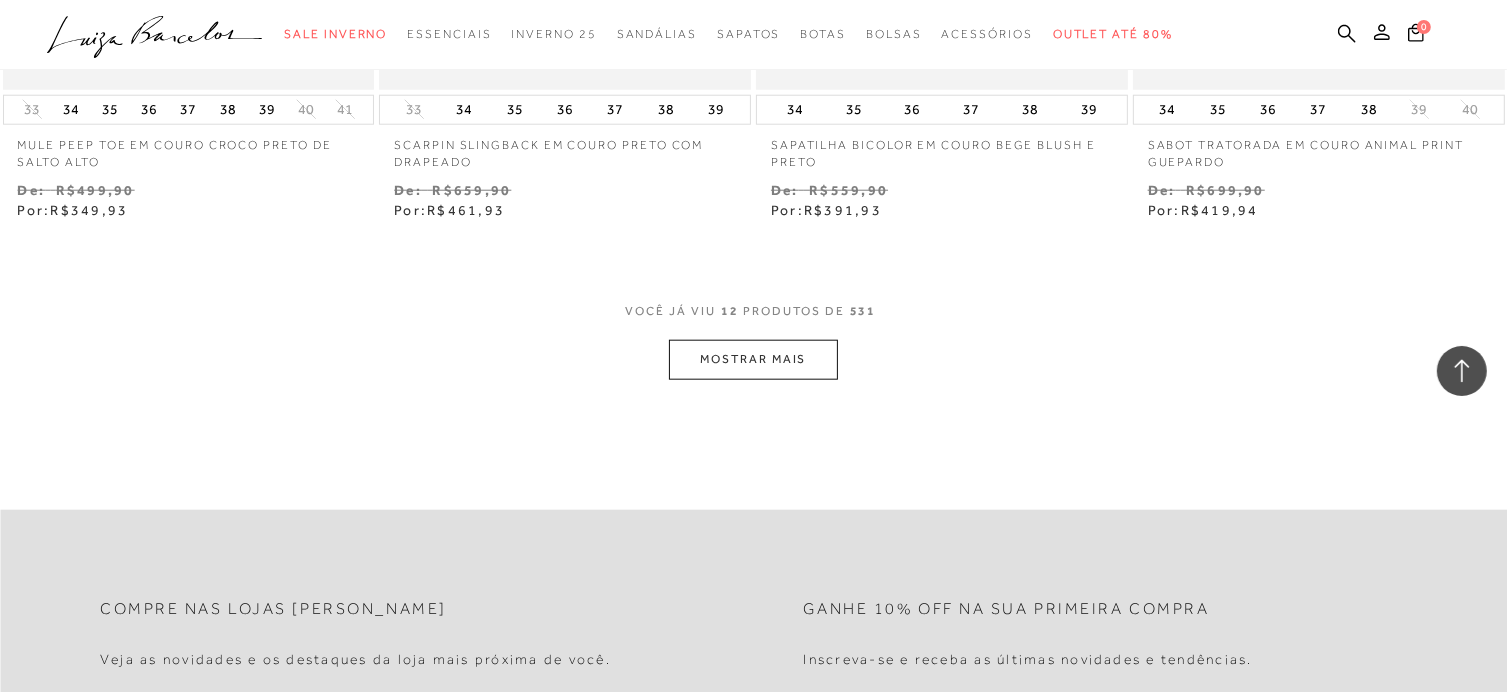 scroll, scrollTop: 2100, scrollLeft: 0, axis: vertical 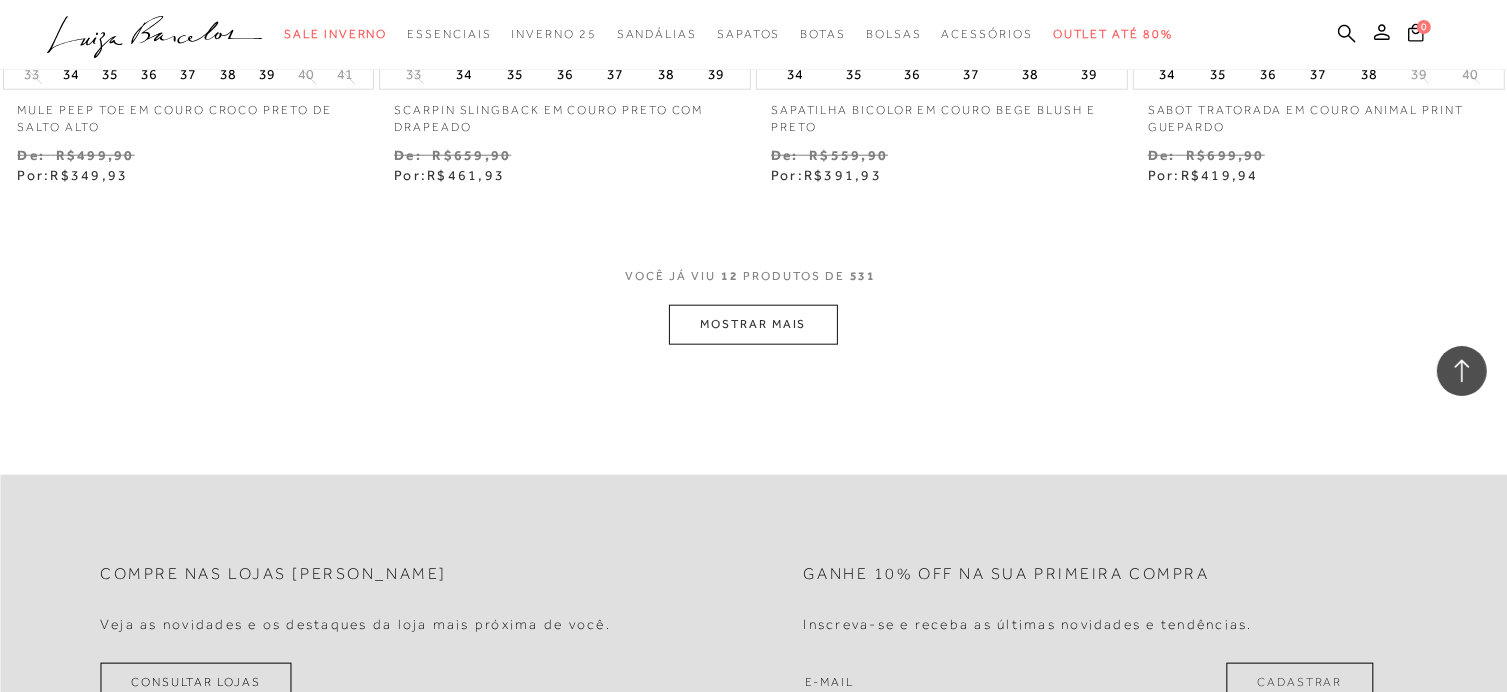 click on "MOSTRAR MAIS" at bounding box center [753, 324] 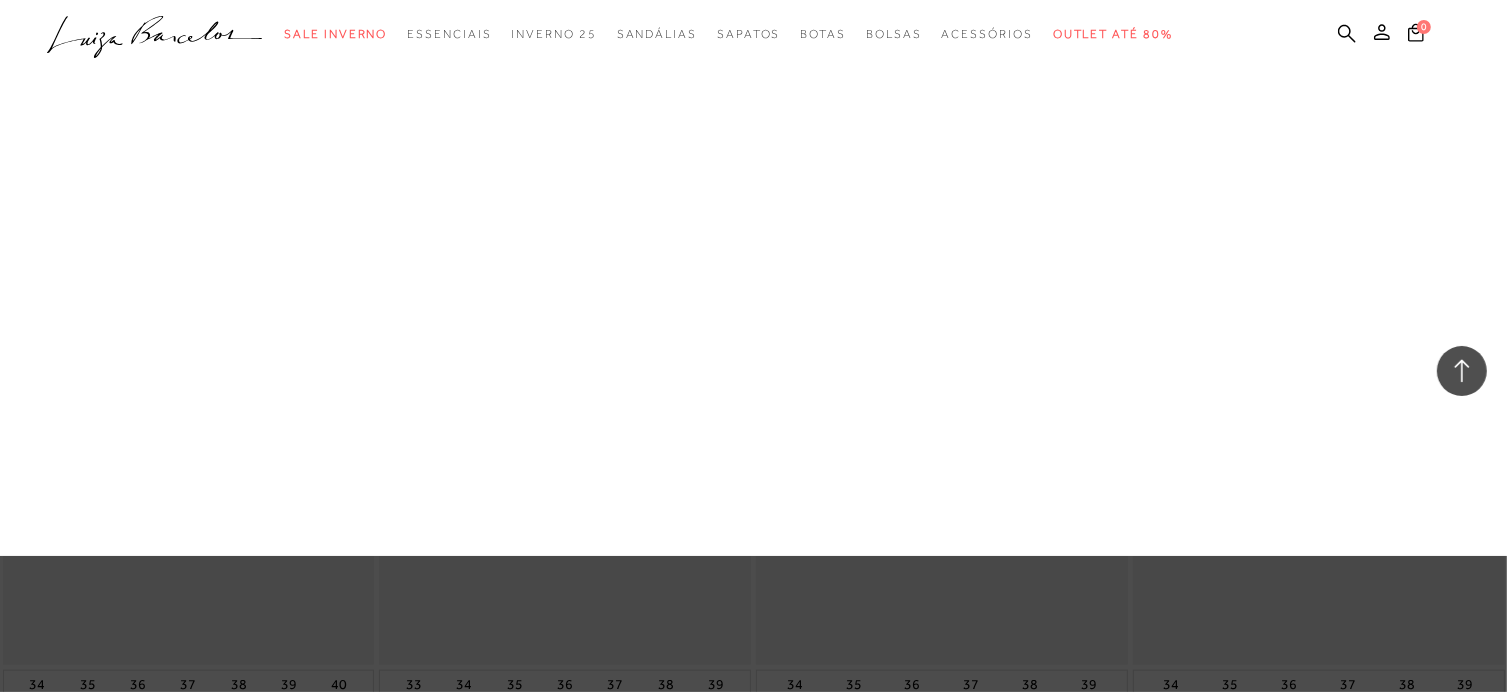 scroll, scrollTop: 2200, scrollLeft: 0, axis: vertical 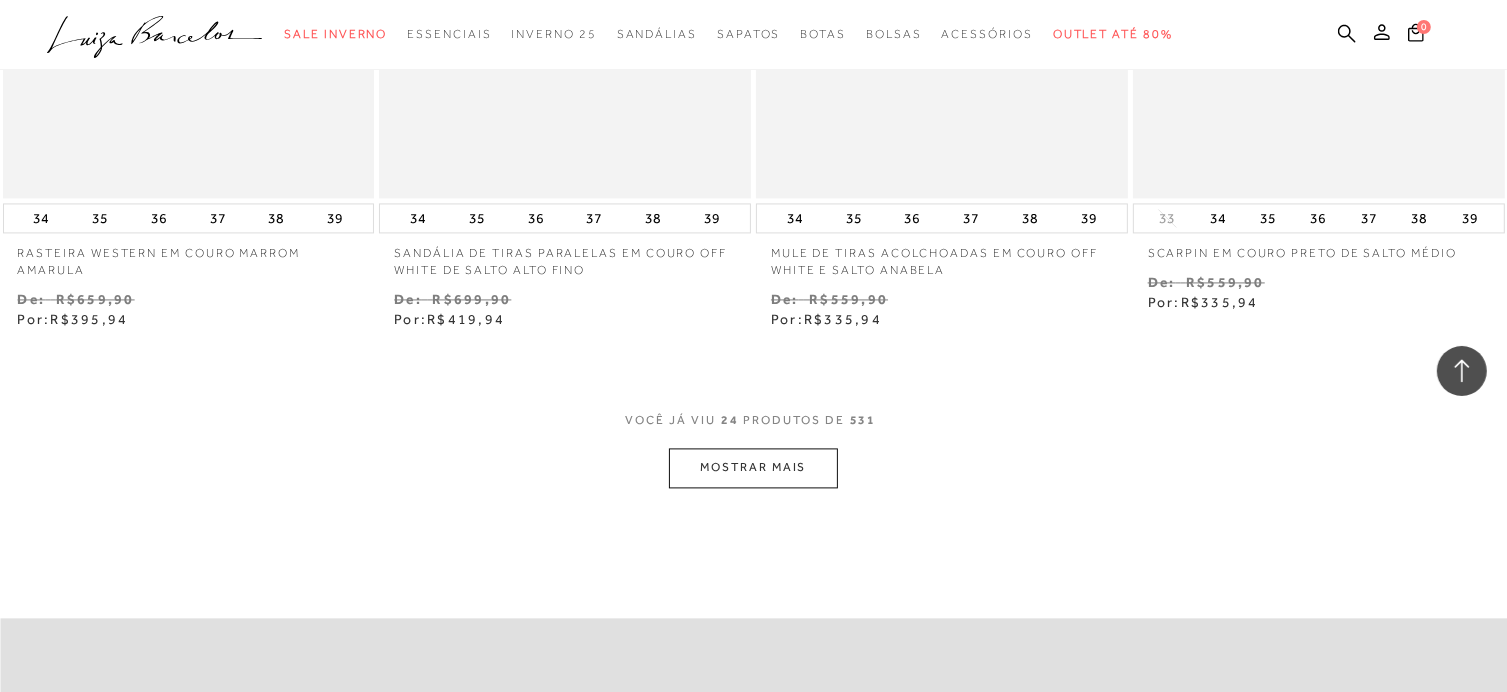 click on "MOSTRAR MAIS" at bounding box center (753, 467) 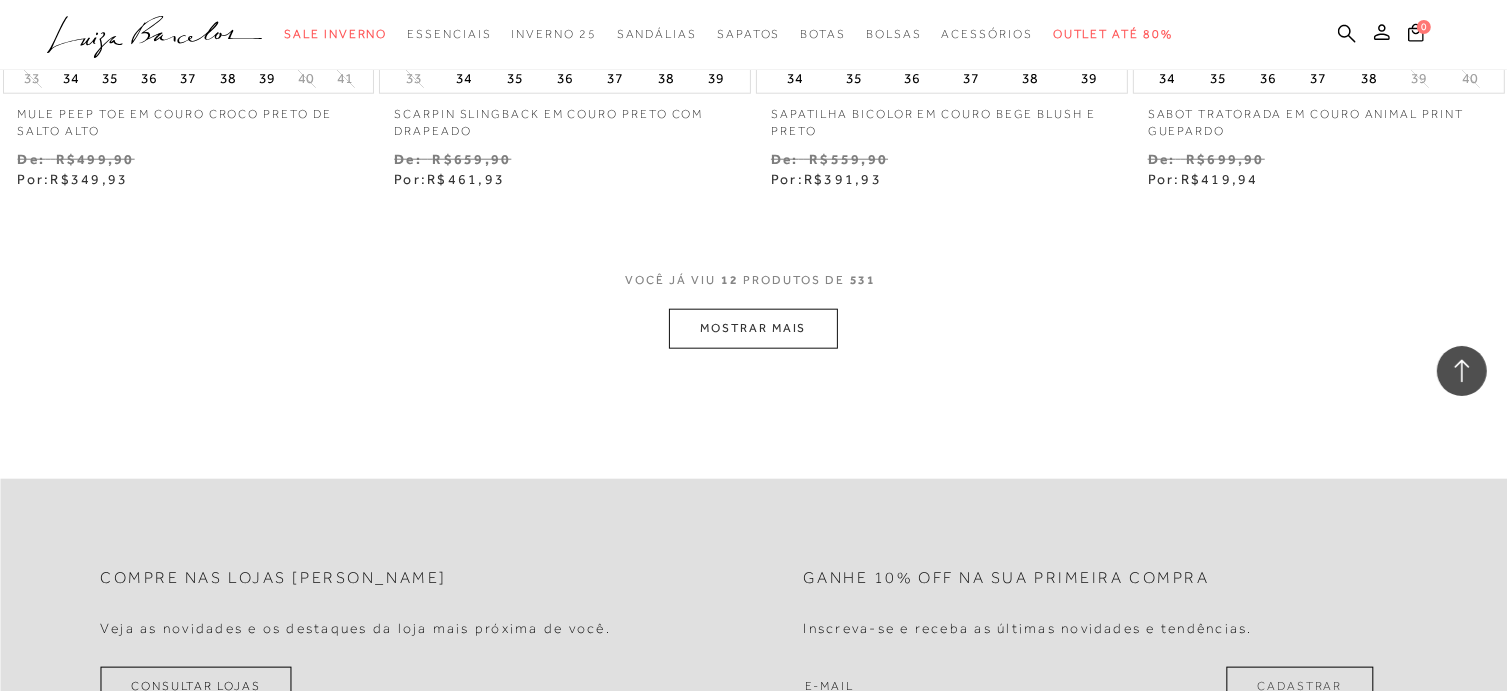 scroll, scrollTop: 2100, scrollLeft: 0, axis: vertical 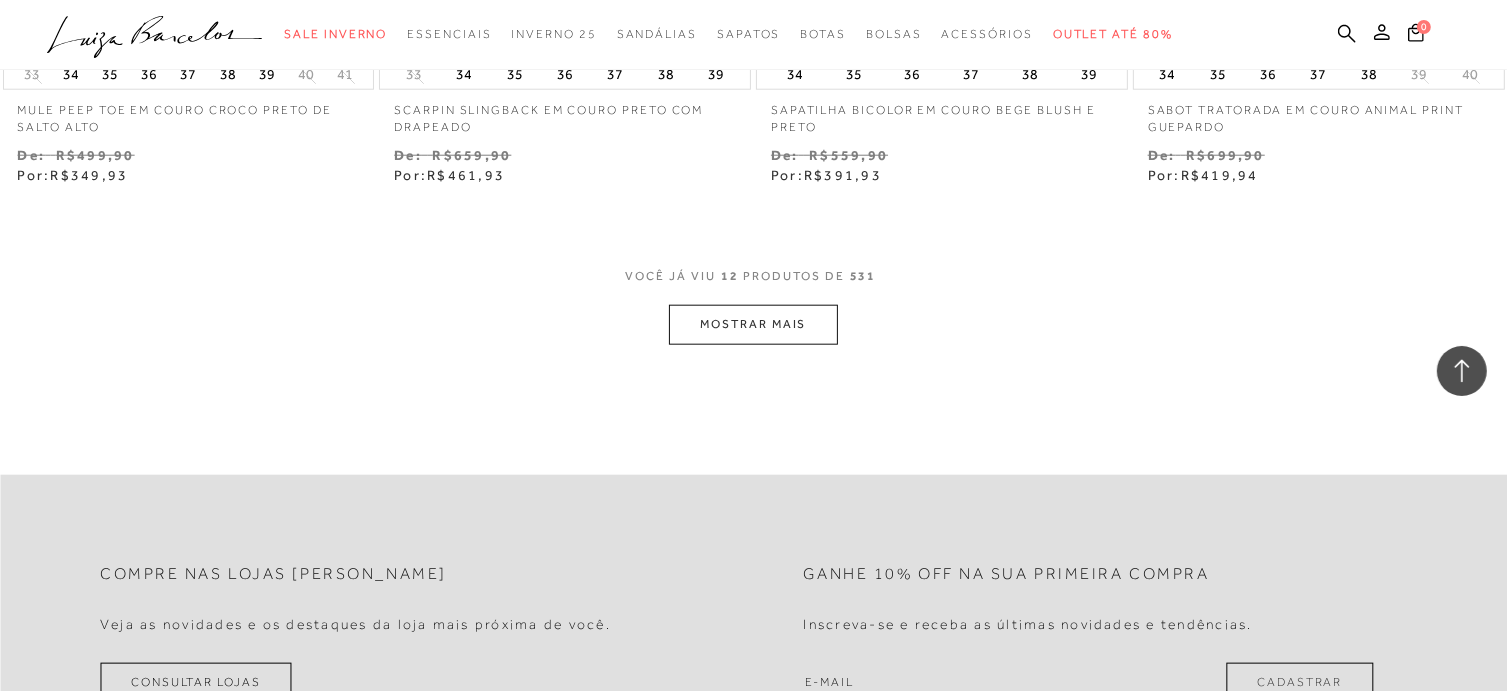 click on "MOSTRAR MAIS" at bounding box center [753, 324] 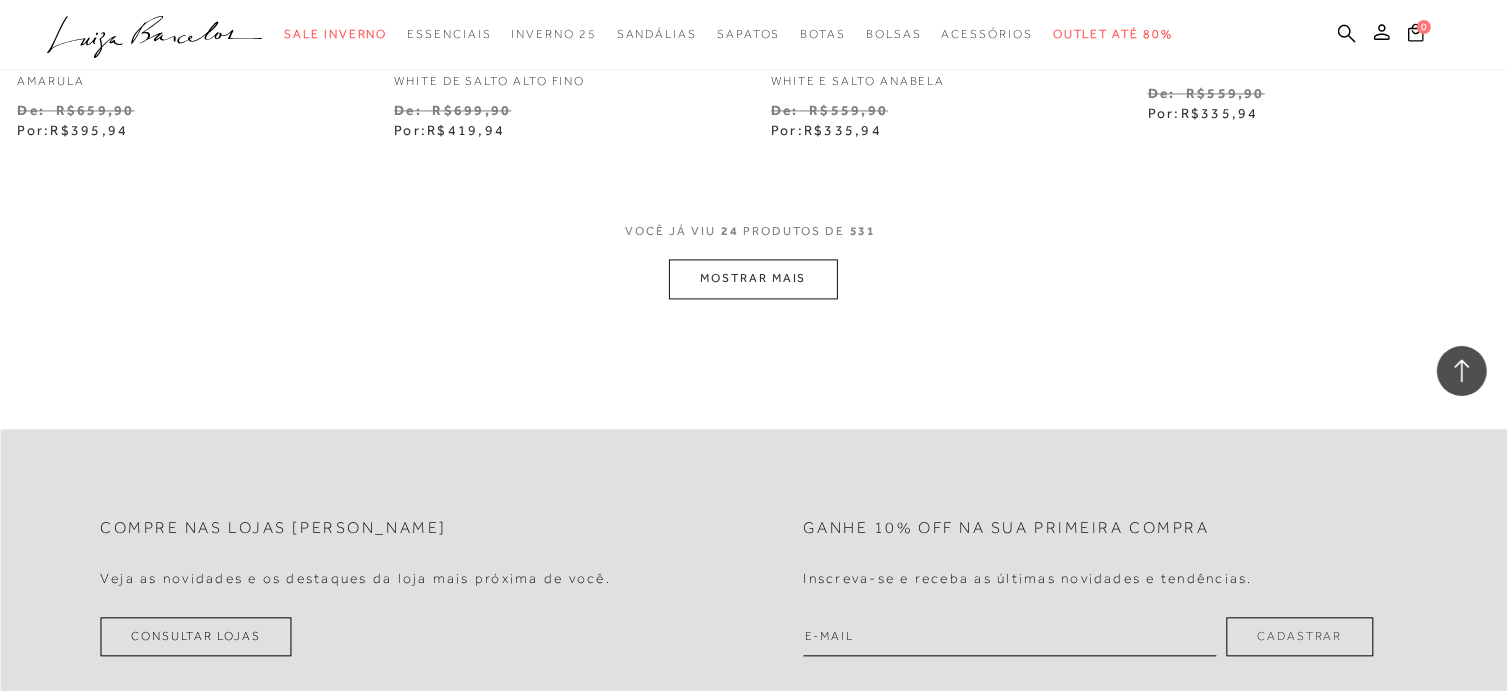 scroll, scrollTop: 4300, scrollLeft: 0, axis: vertical 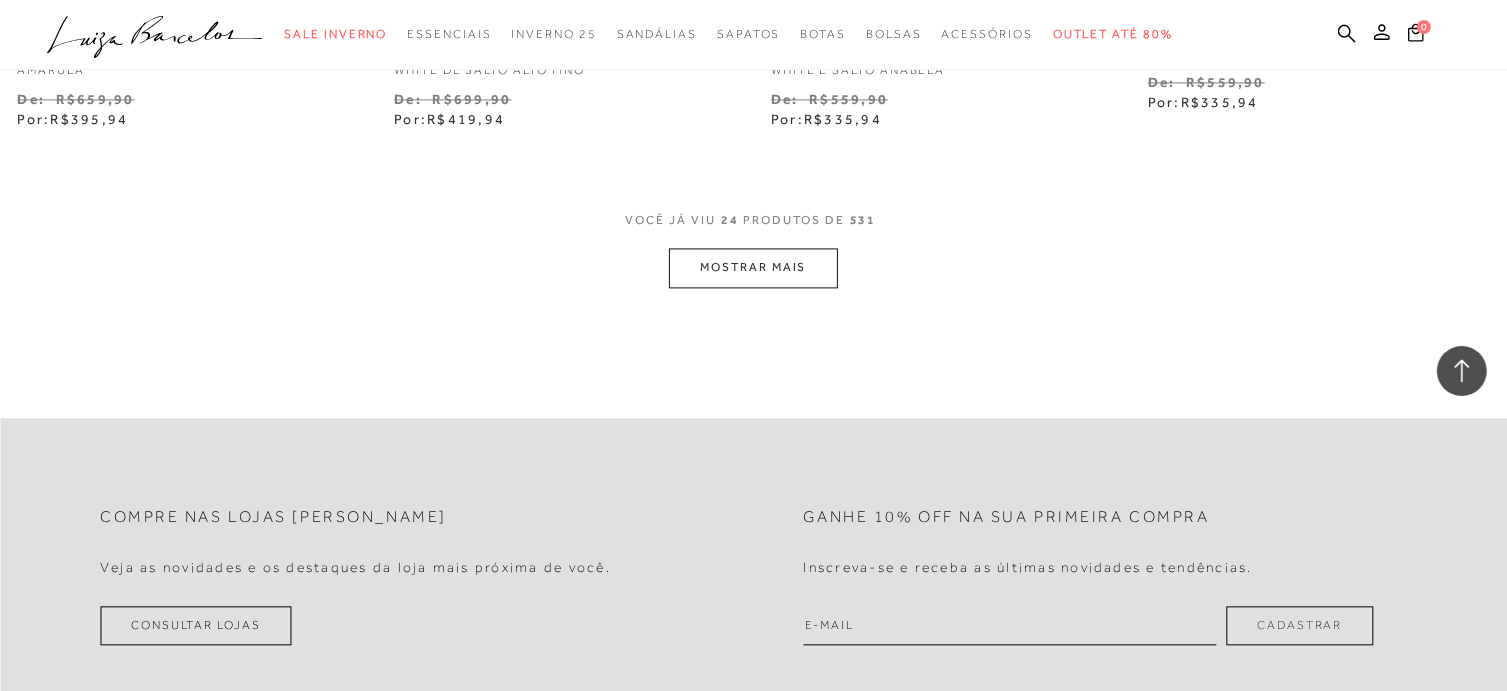 click on "MOSTRAR MAIS" at bounding box center [753, 267] 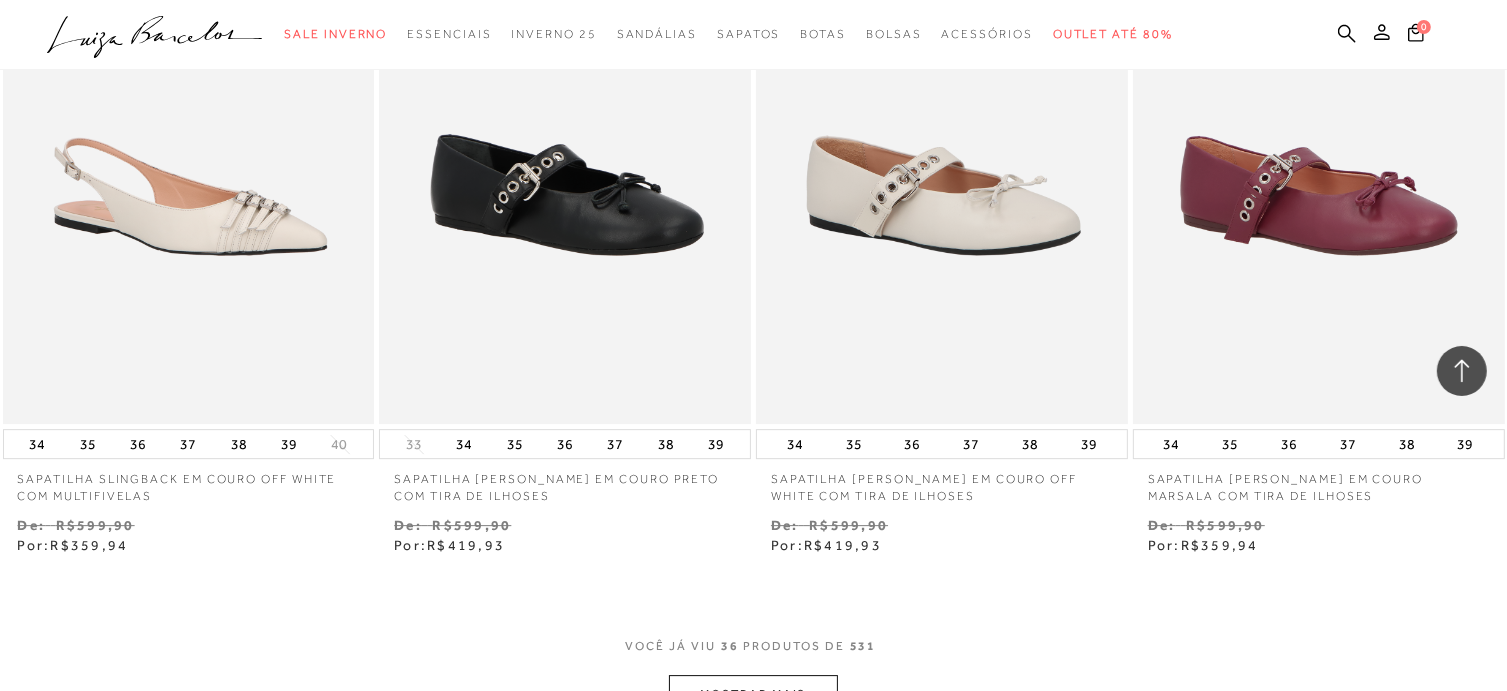 scroll, scrollTop: 6400, scrollLeft: 0, axis: vertical 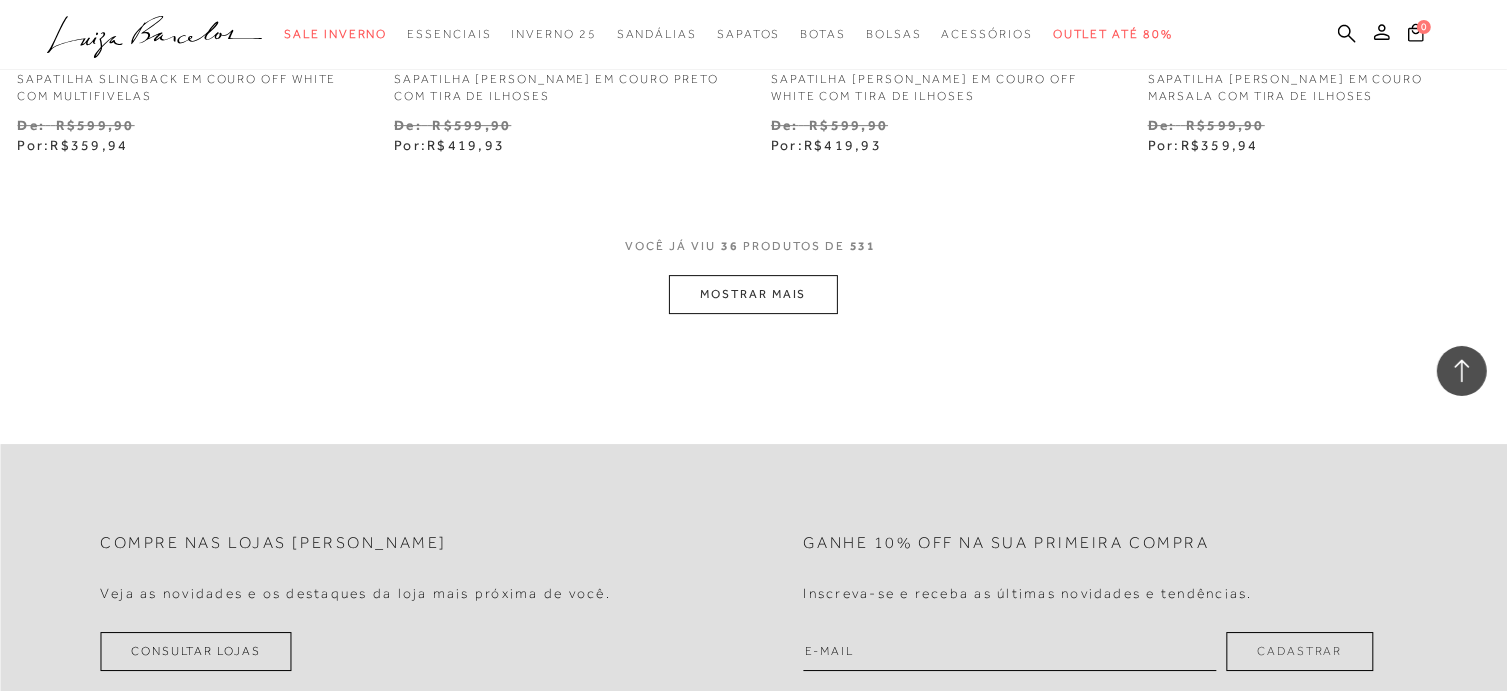 click on "MOSTRAR MAIS" at bounding box center [753, 294] 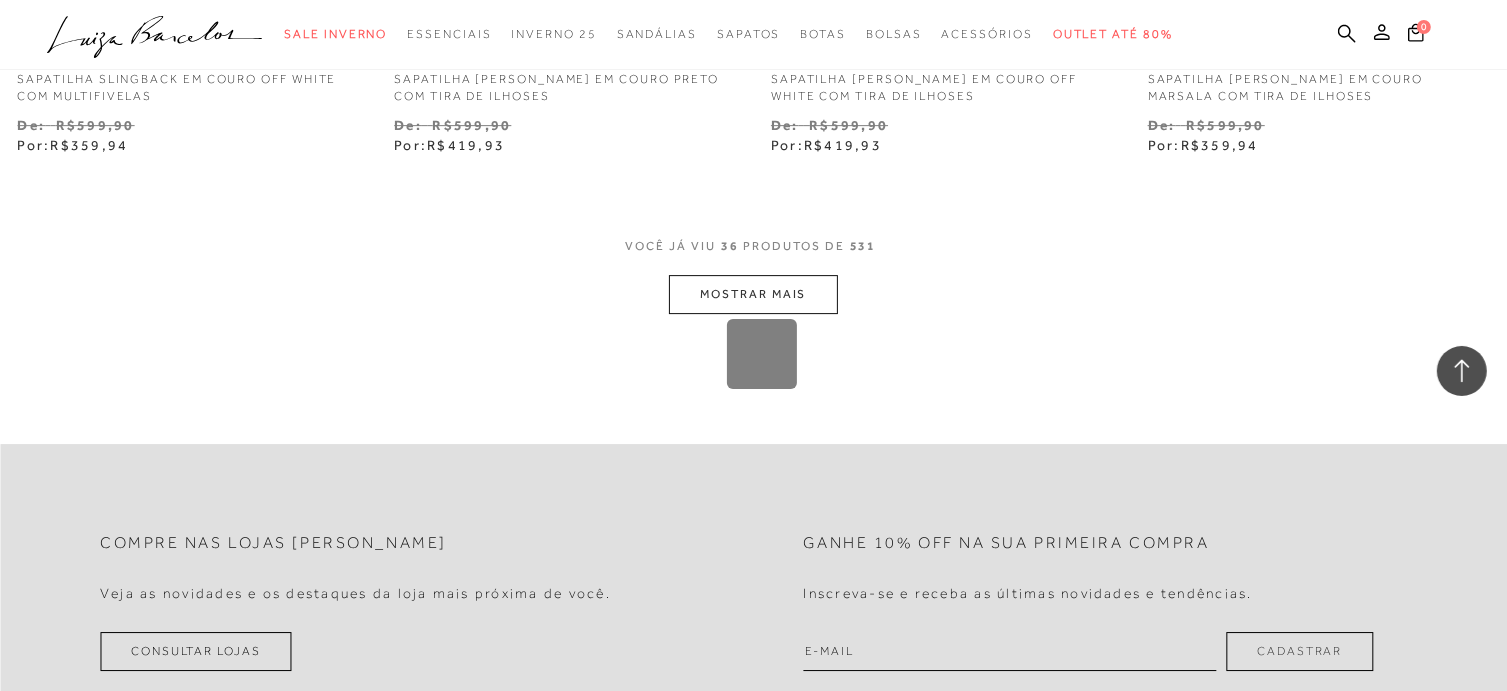 click on "Loading..." at bounding box center [753, 345] 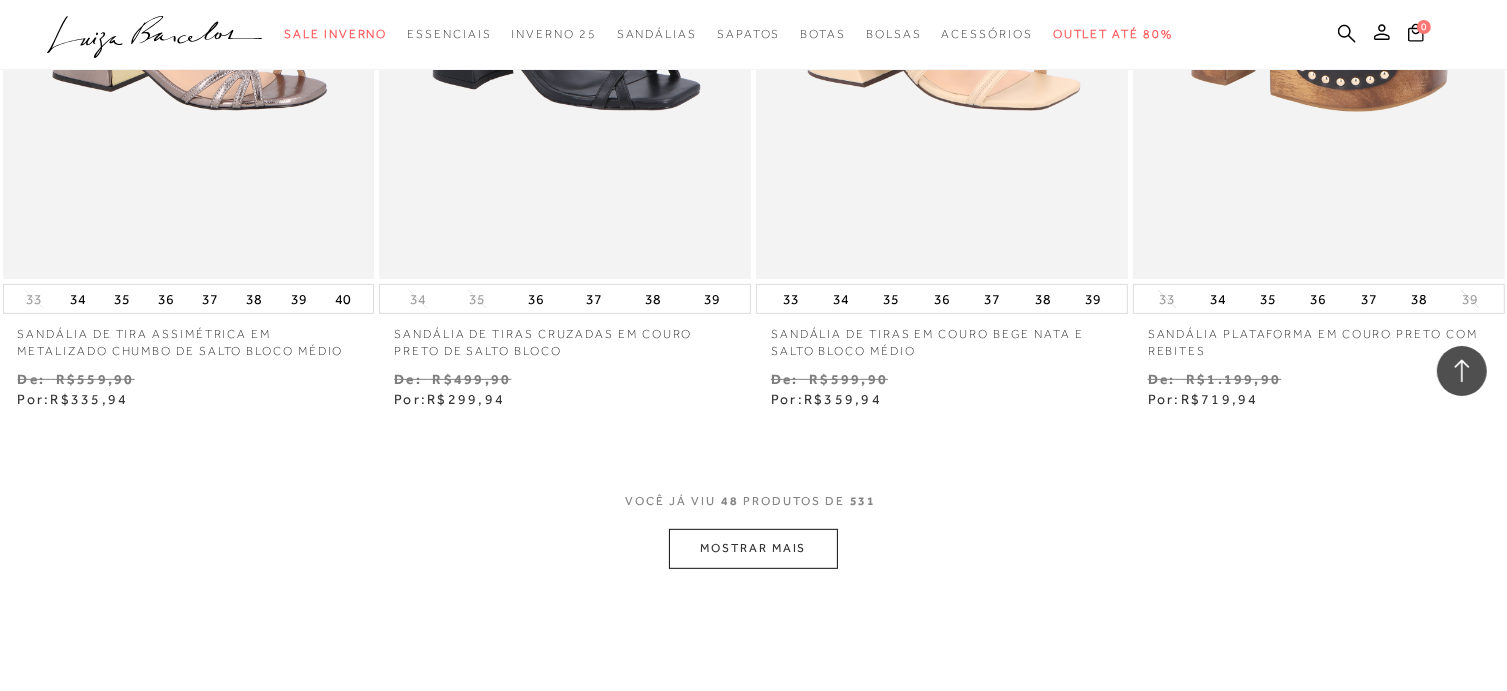 scroll, scrollTop: 8300, scrollLeft: 0, axis: vertical 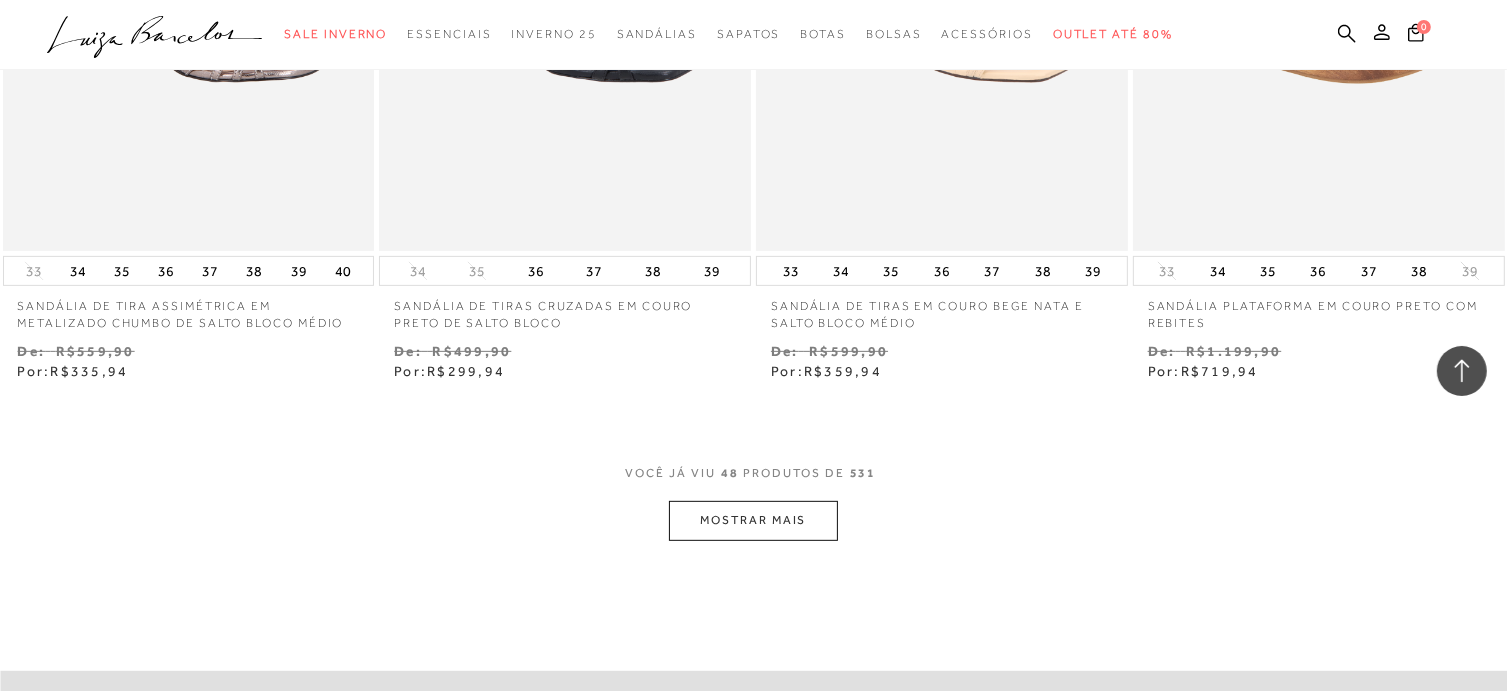 click on "MOSTRAR MAIS" at bounding box center [753, 520] 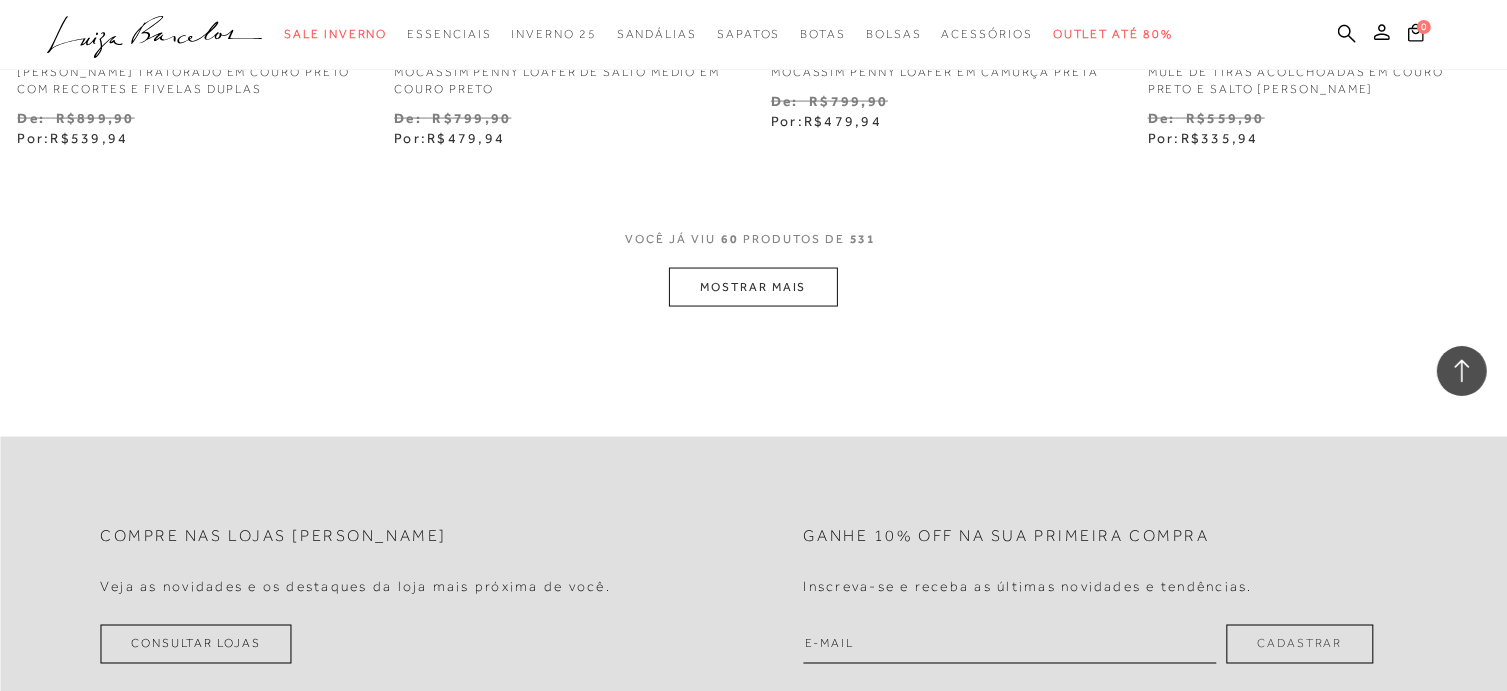 scroll, scrollTop: 10700, scrollLeft: 0, axis: vertical 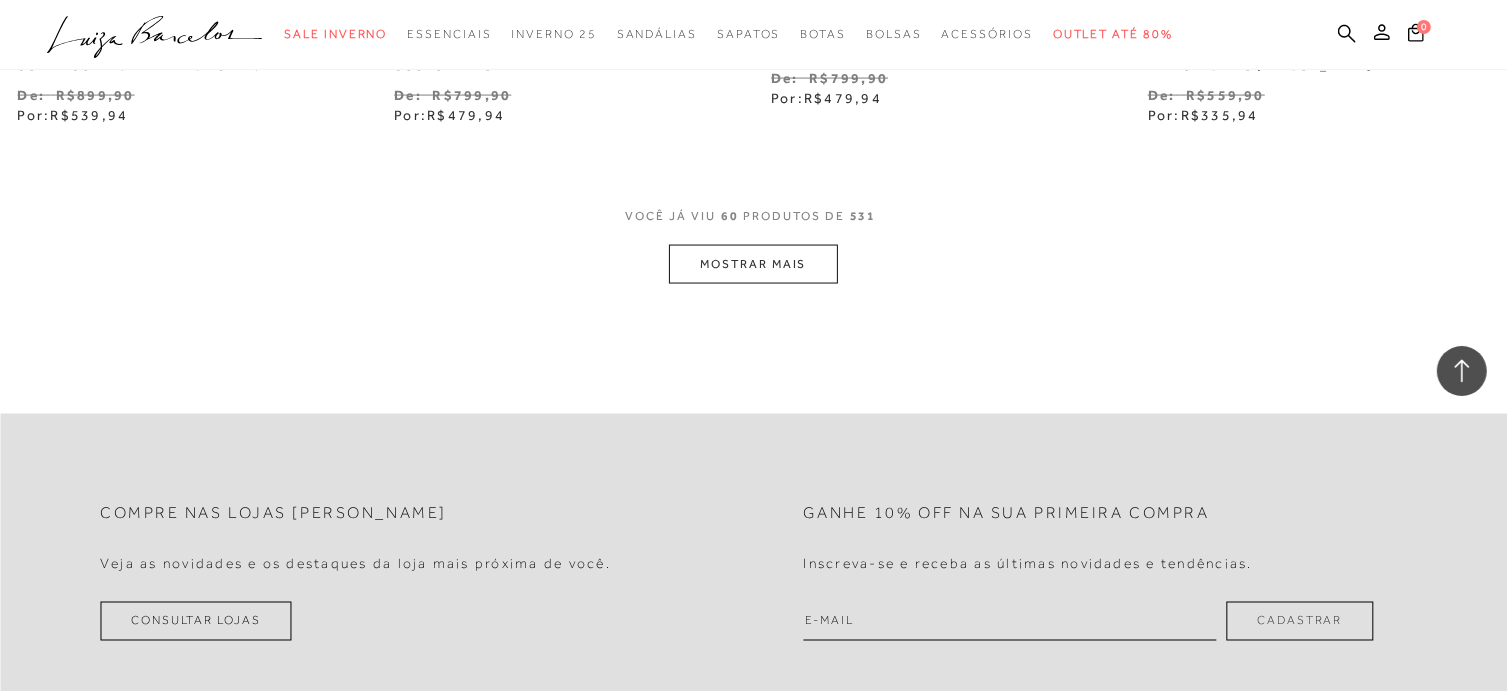 click on "MOSTRAR MAIS" at bounding box center [753, 264] 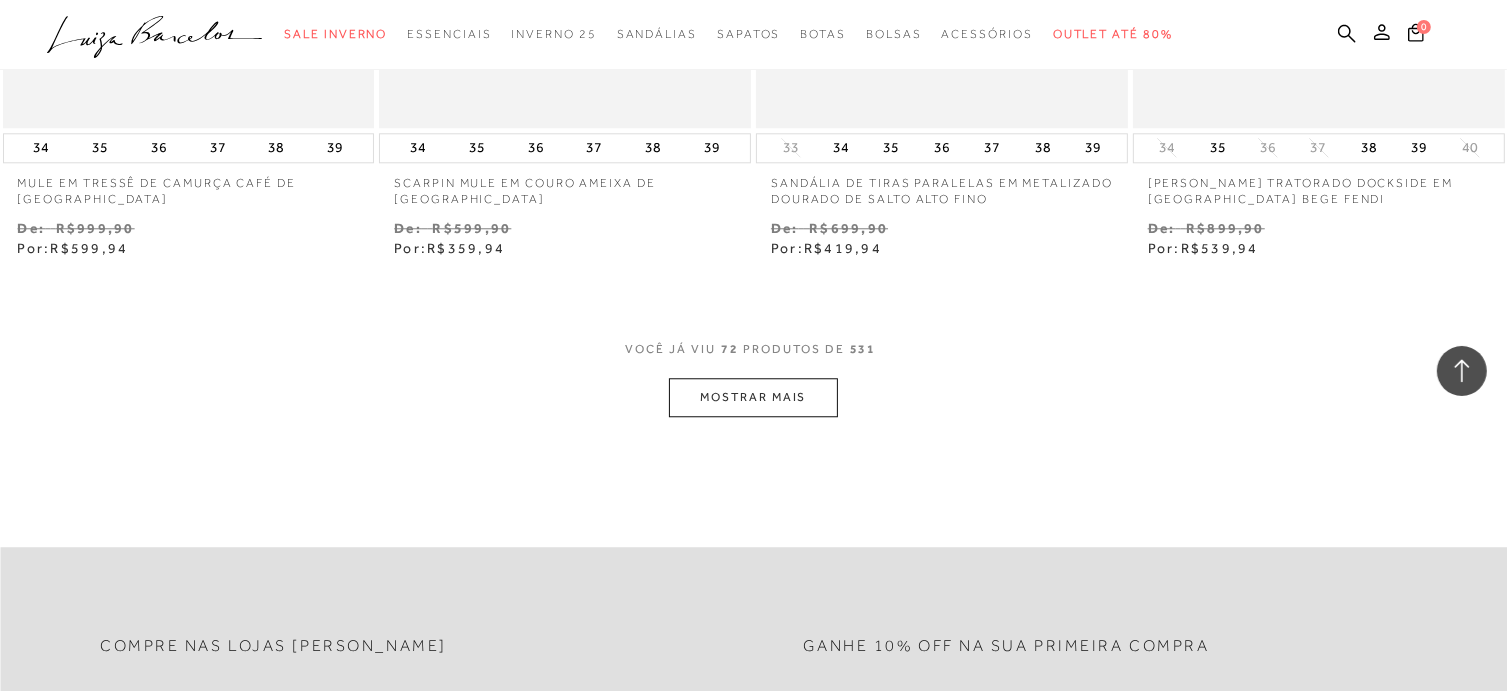 scroll, scrollTop: 12800, scrollLeft: 0, axis: vertical 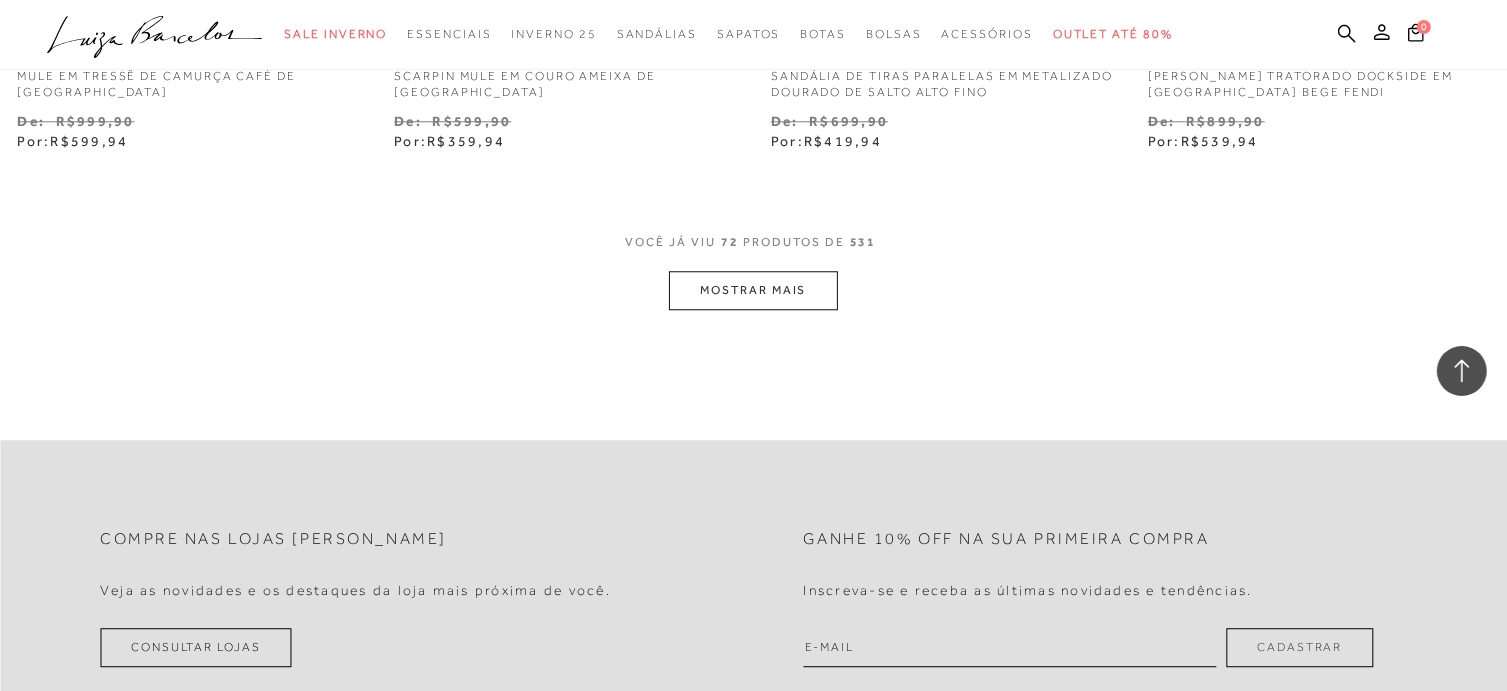 click on "MOSTRAR MAIS" at bounding box center [753, 290] 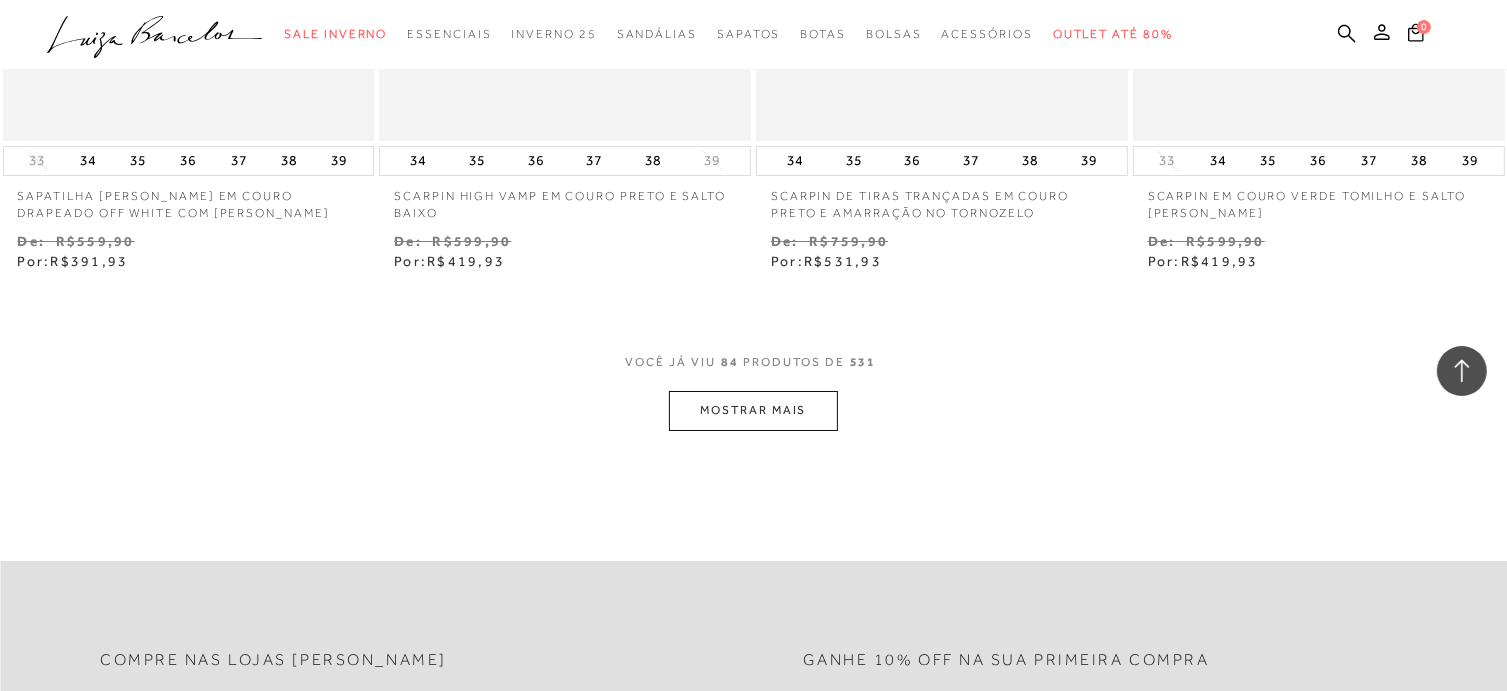 scroll, scrollTop: 14900, scrollLeft: 0, axis: vertical 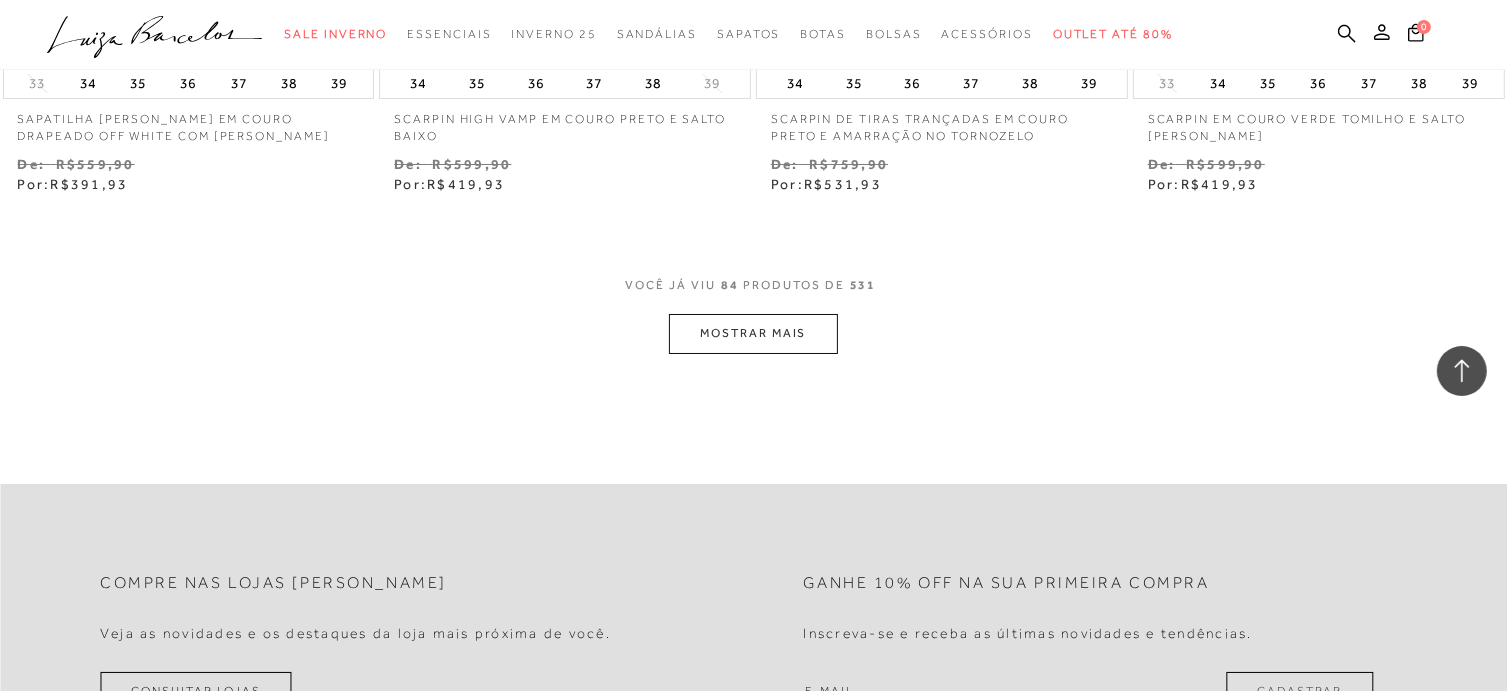 click on "MOSTRAR MAIS" at bounding box center [753, 333] 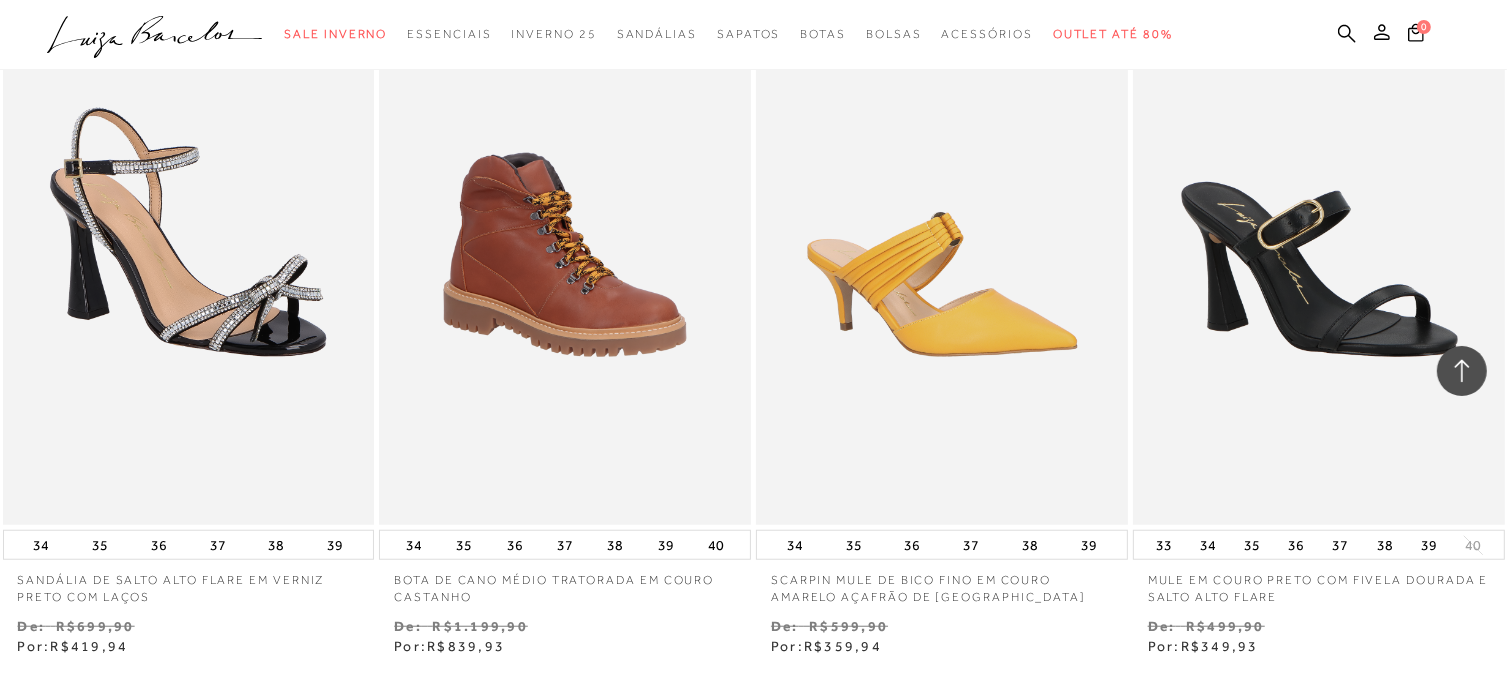 scroll, scrollTop: 16900, scrollLeft: 0, axis: vertical 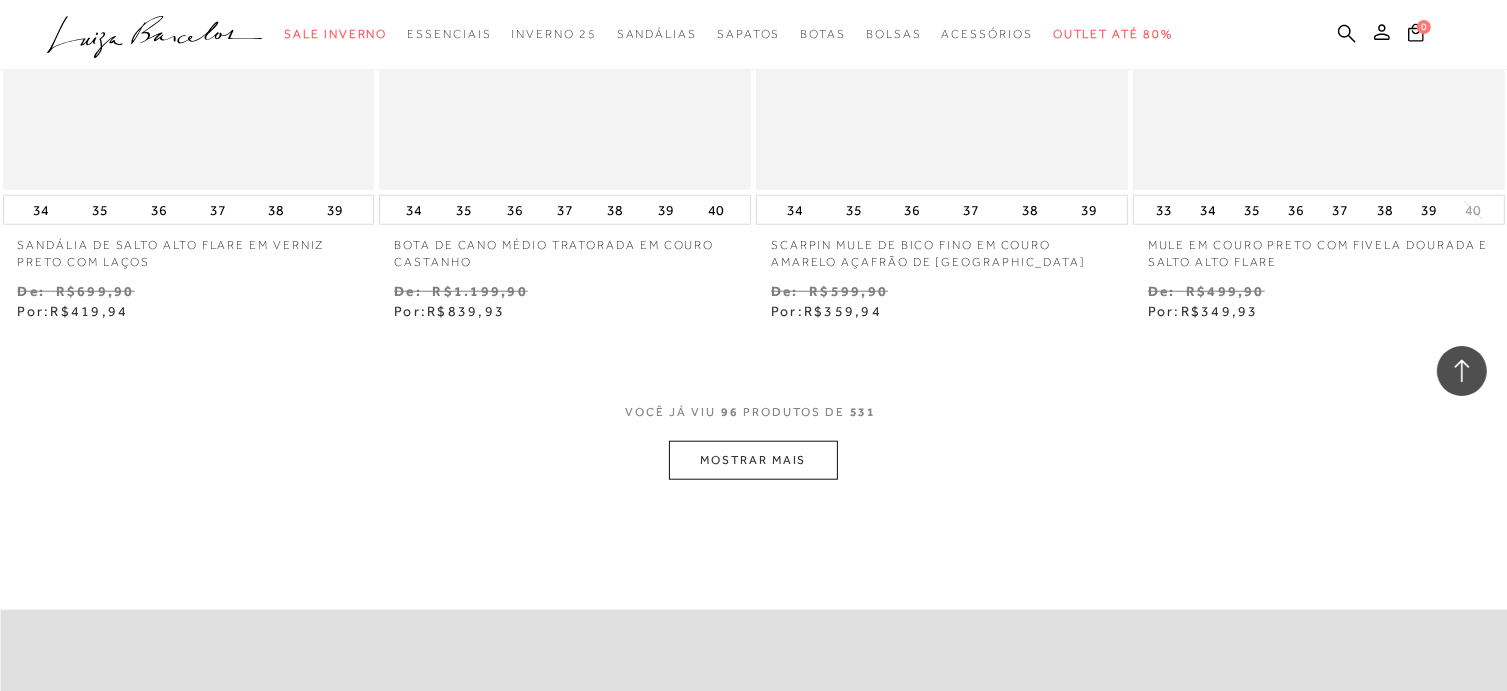 click on "MOSTRAR MAIS" at bounding box center (753, 460) 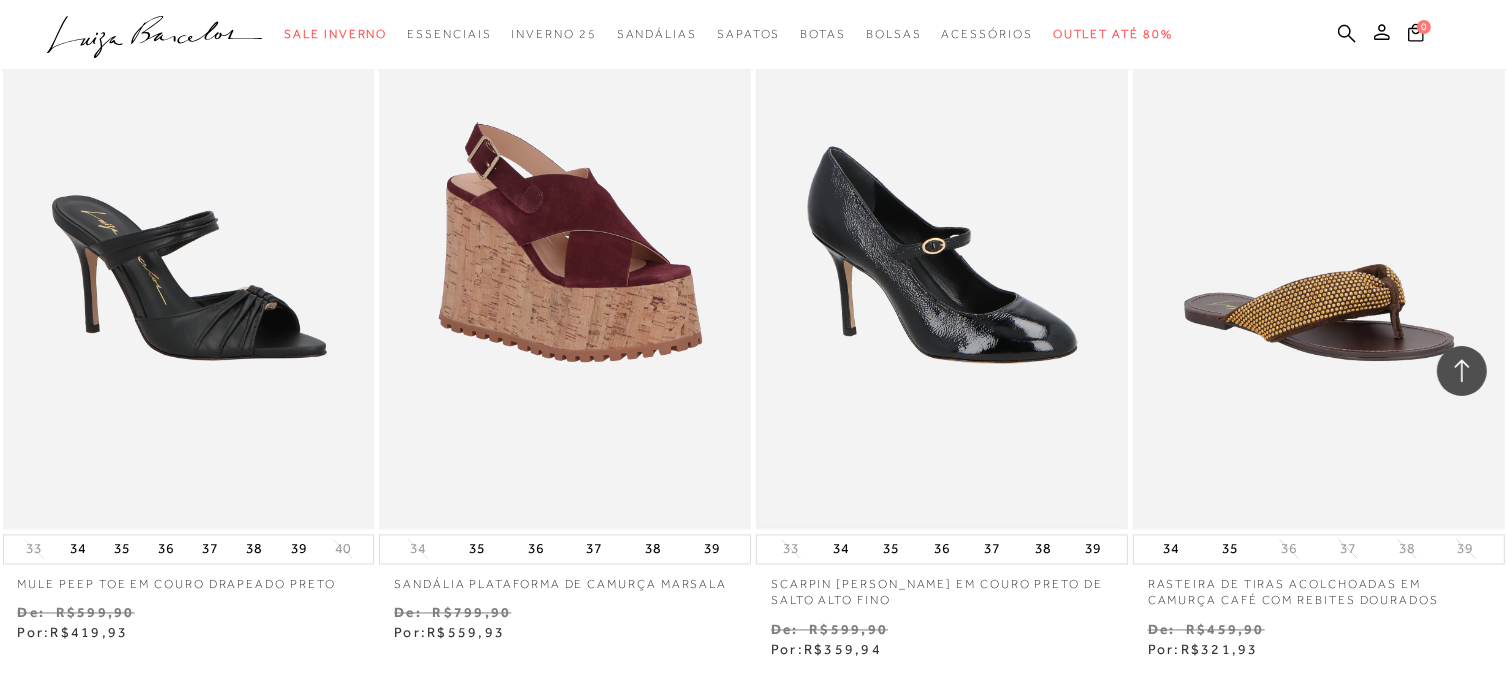 scroll, scrollTop: 18700, scrollLeft: 0, axis: vertical 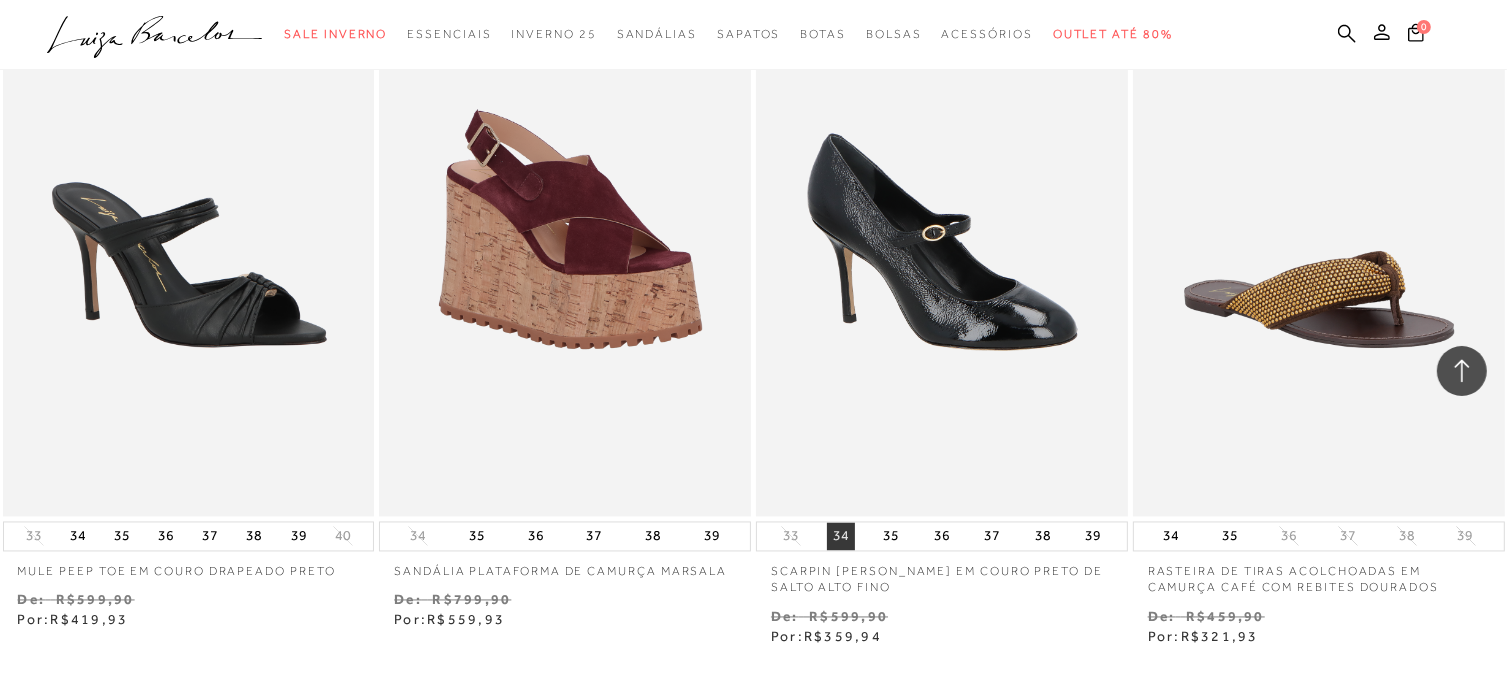 click on "34" at bounding box center (841, 537) 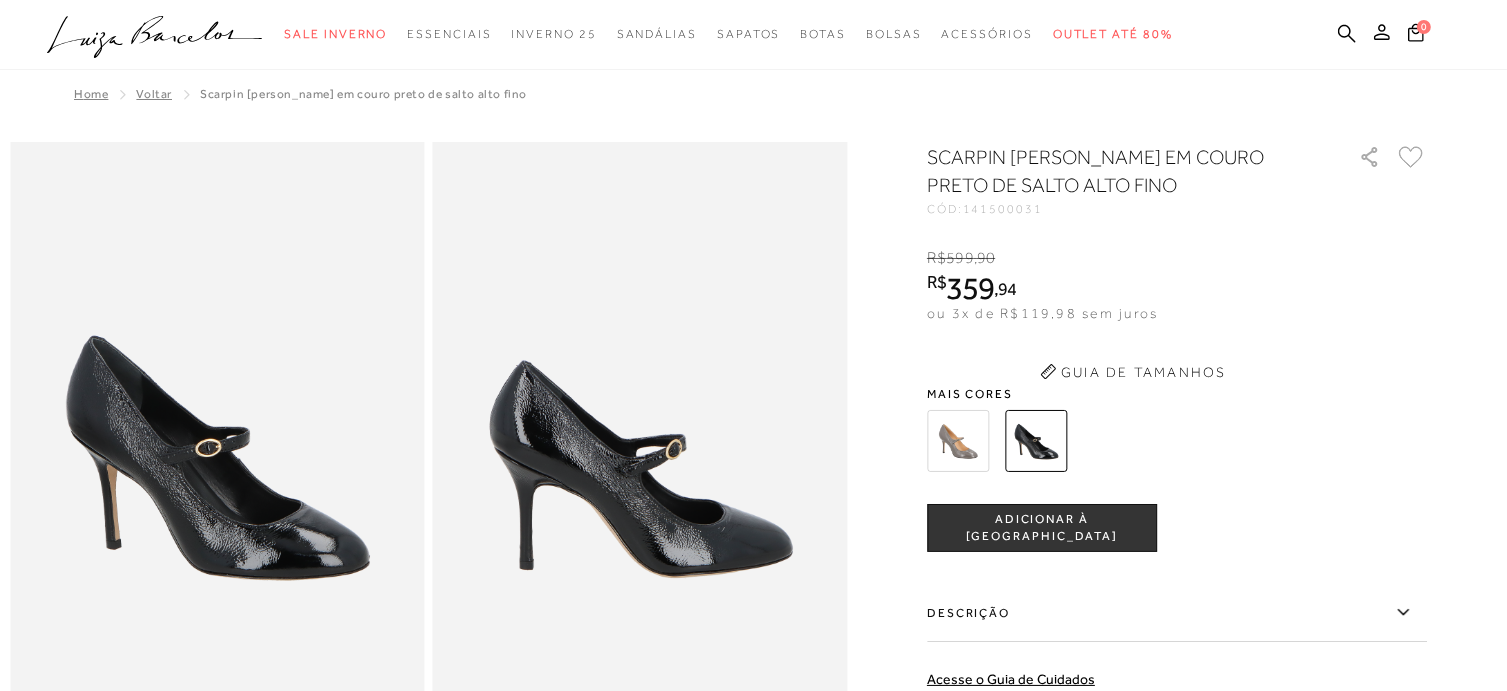 scroll, scrollTop: 0, scrollLeft: 0, axis: both 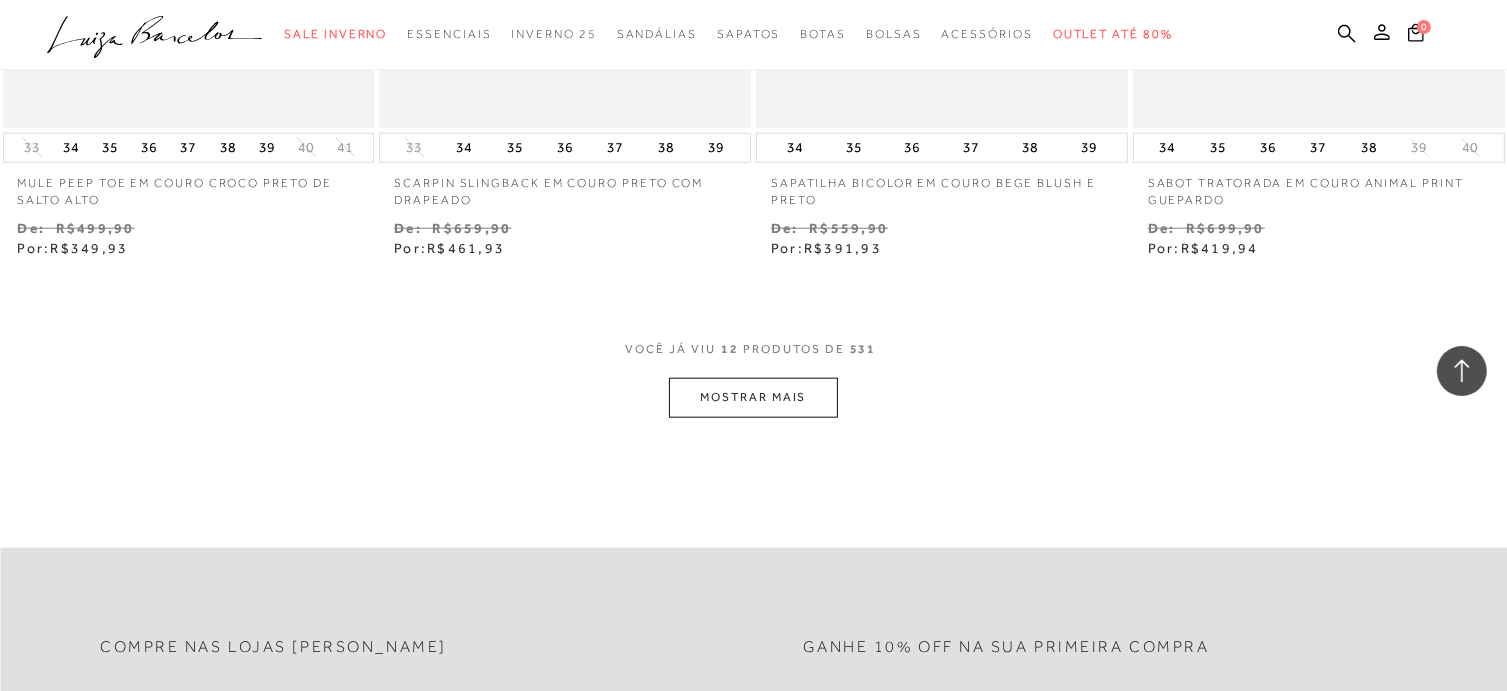 click on "MOSTRAR MAIS" at bounding box center (753, 397) 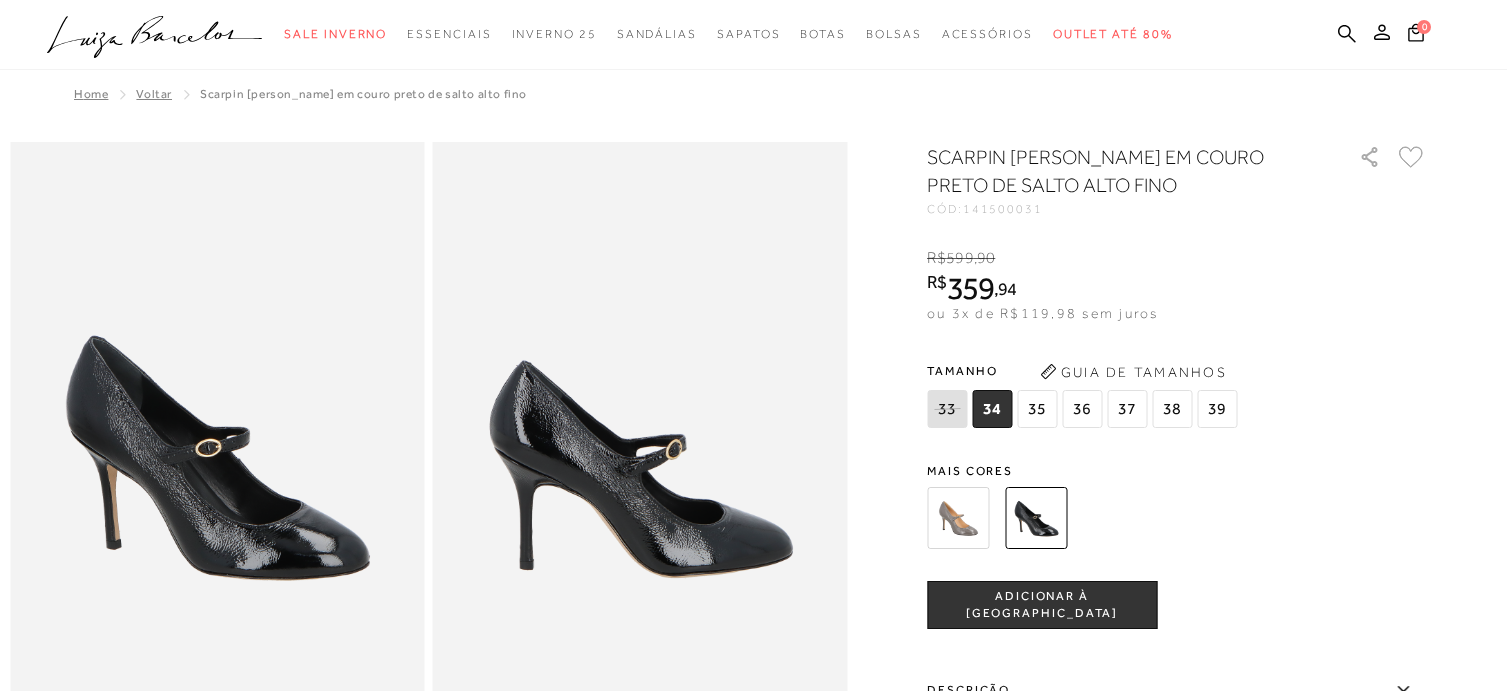 scroll, scrollTop: 0, scrollLeft: 0, axis: both 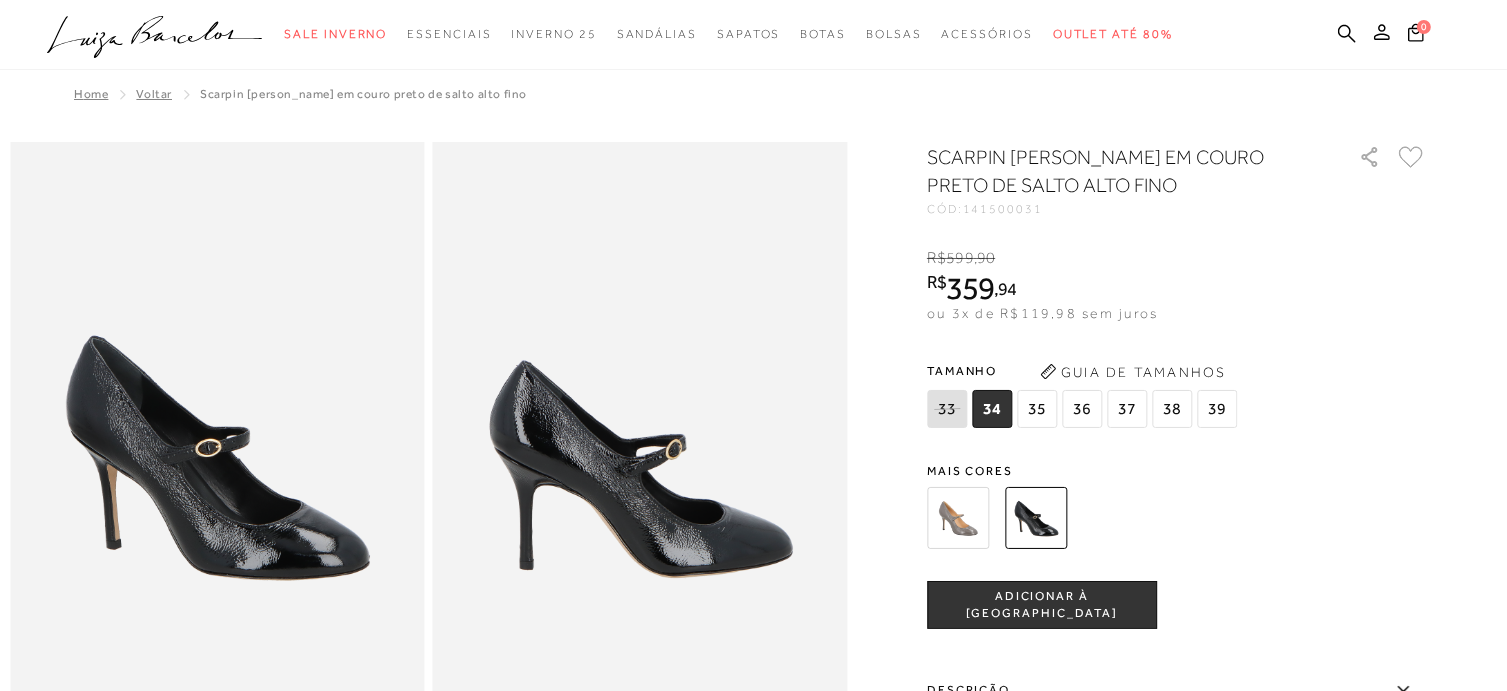 click at bounding box center [958, 518] 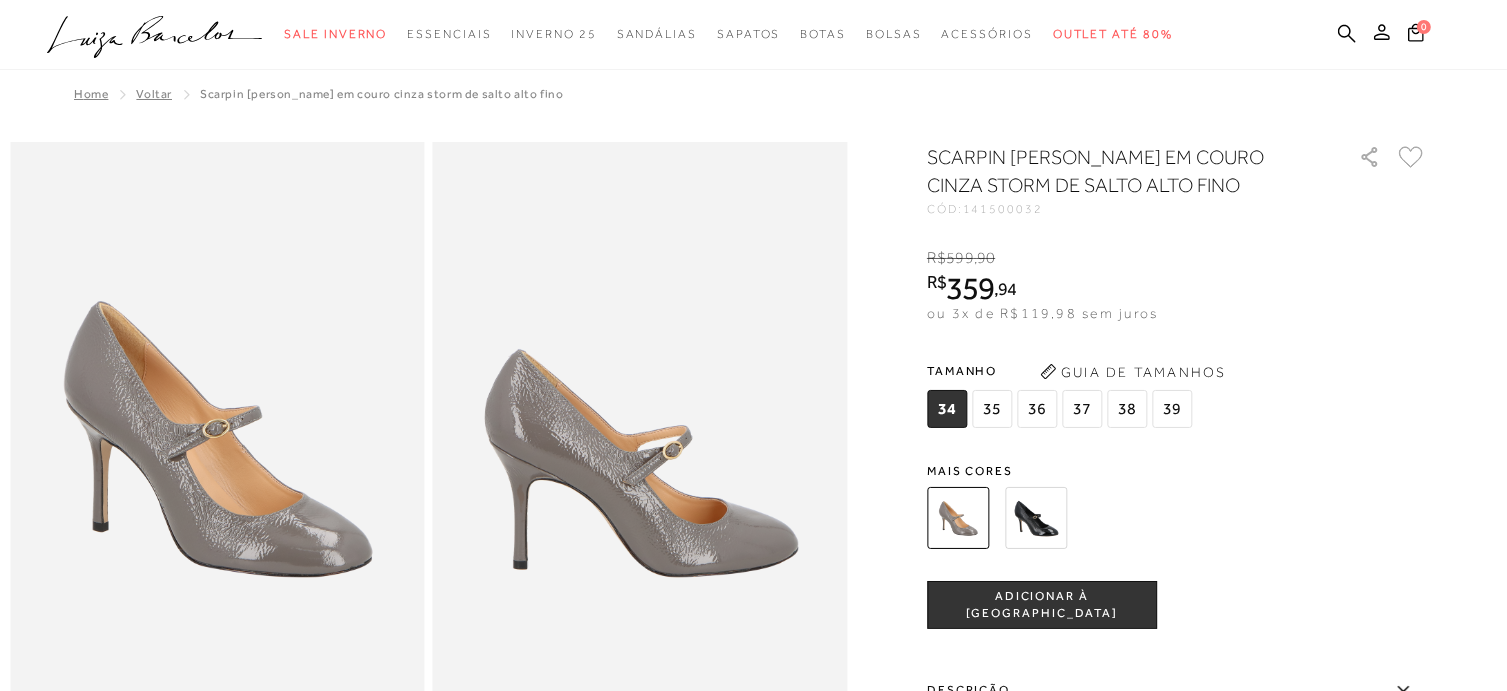 scroll, scrollTop: 0, scrollLeft: 0, axis: both 